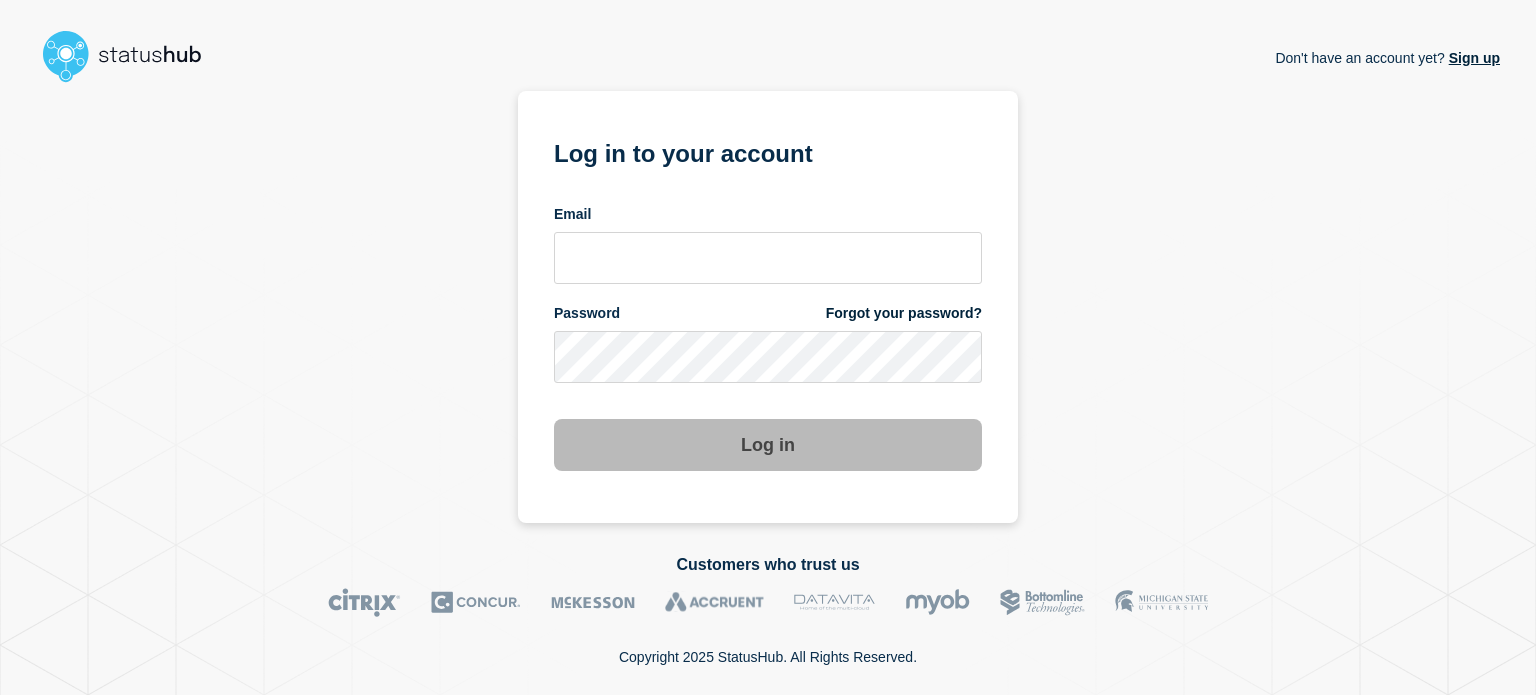 scroll, scrollTop: 0, scrollLeft: 0, axis: both 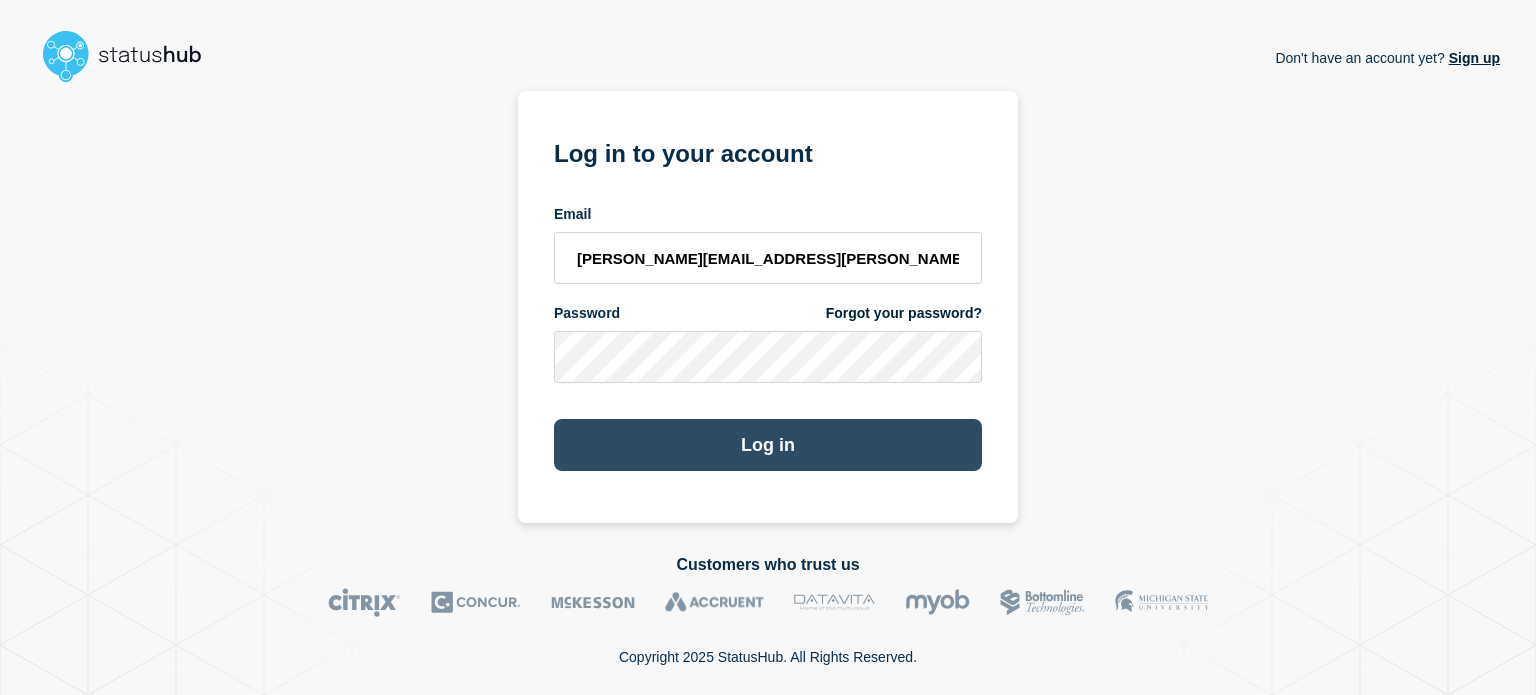 click on "Log in" at bounding box center (768, 445) 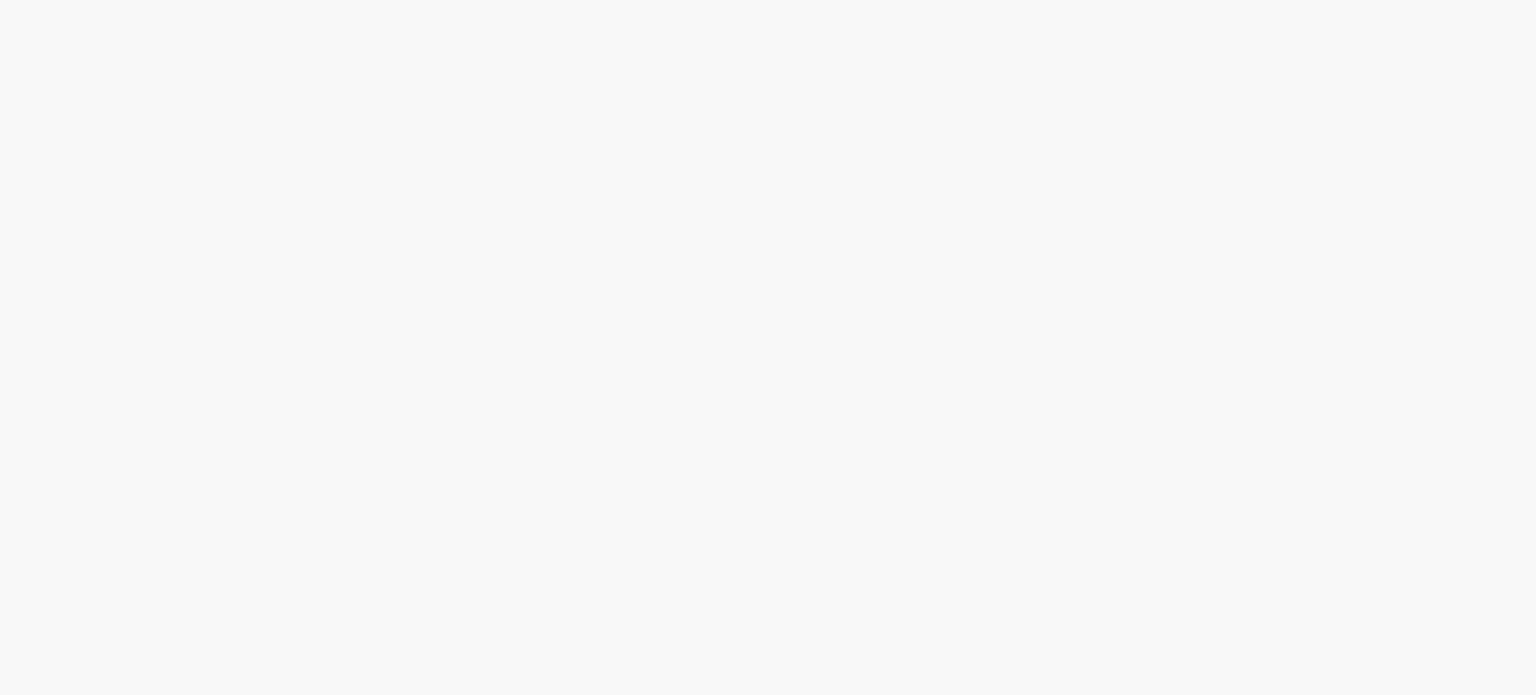 scroll, scrollTop: 0, scrollLeft: 0, axis: both 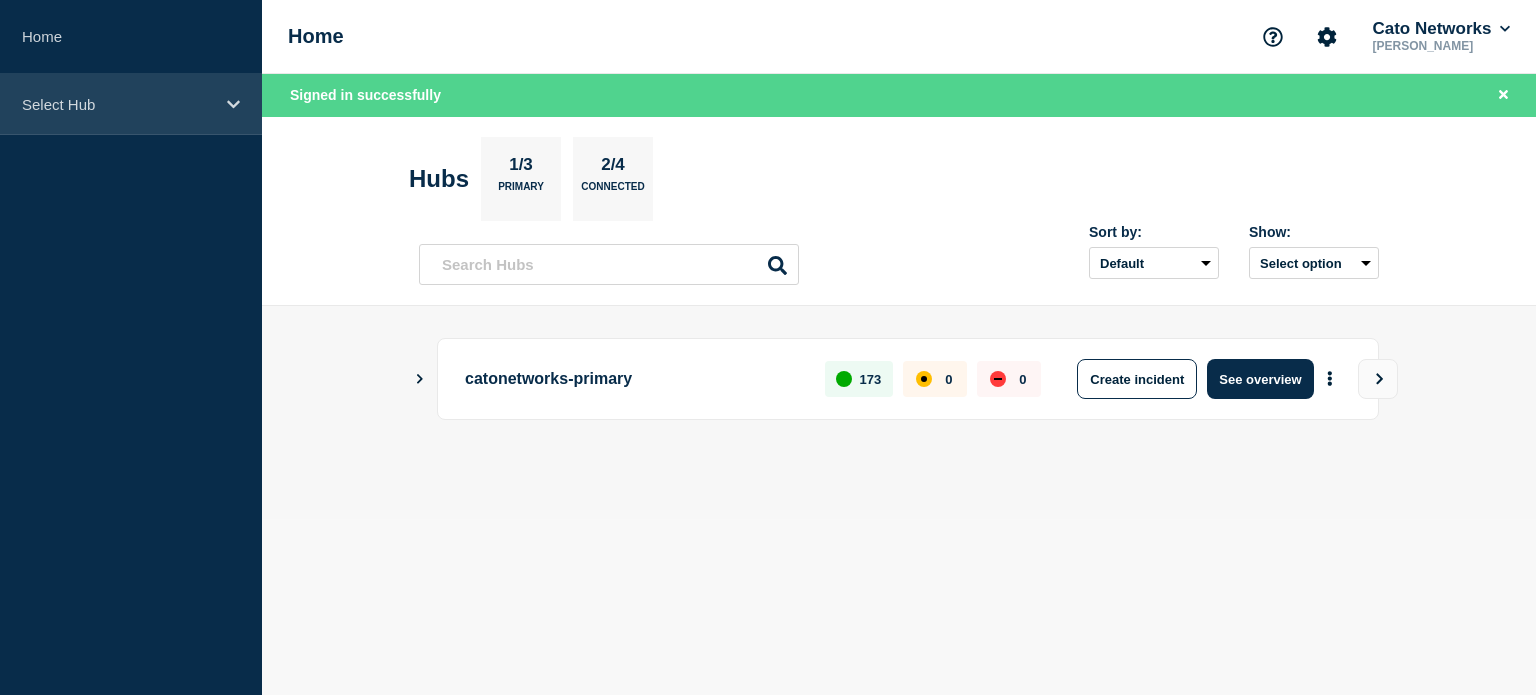 click on "Select Hub" at bounding box center [118, 104] 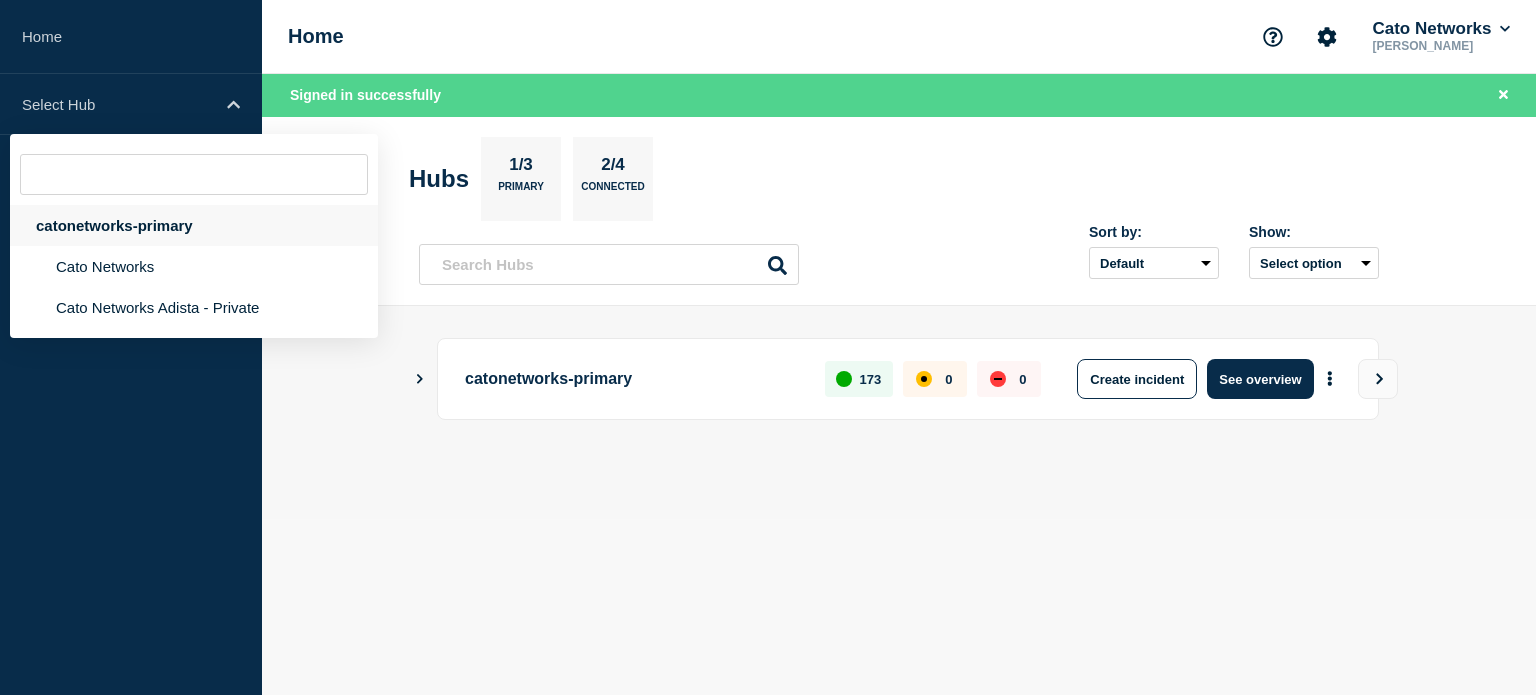 click on "catonetworks-primary" at bounding box center (194, 225) 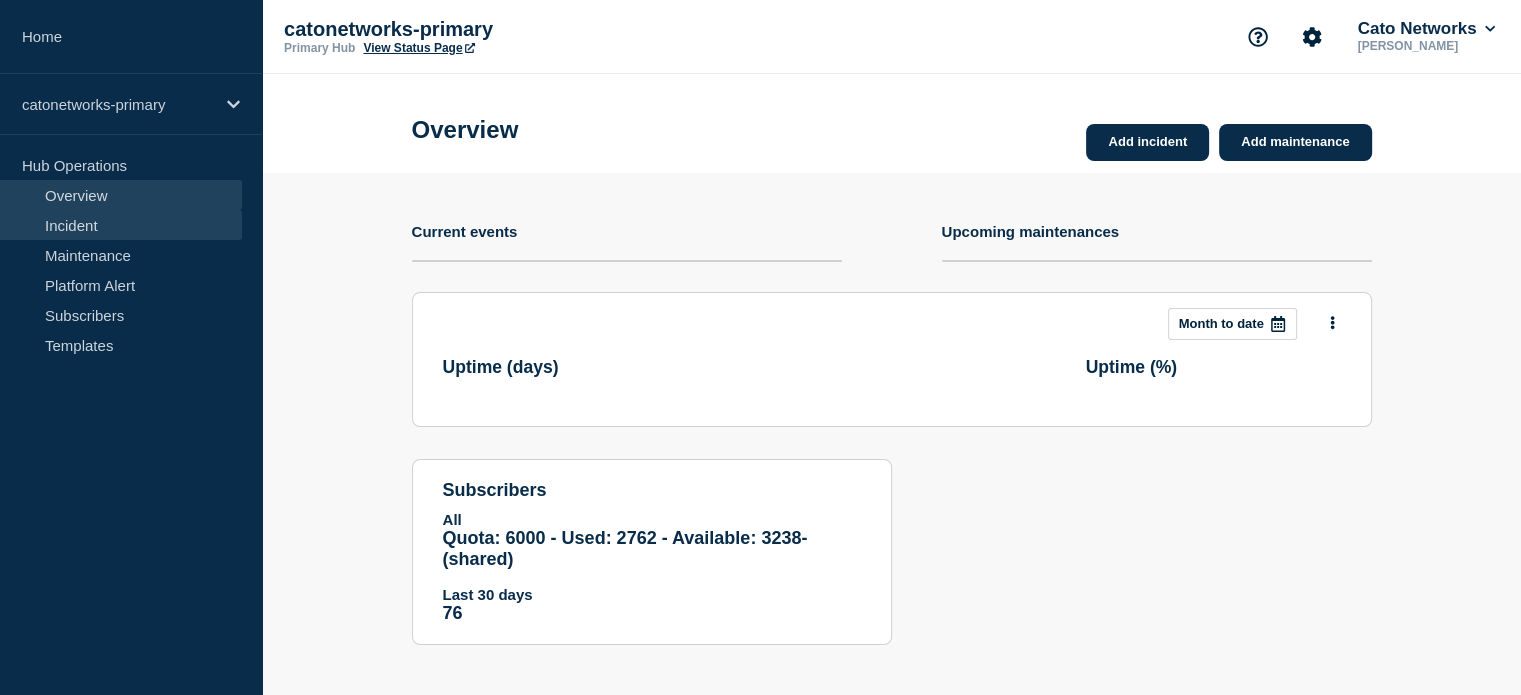 click on "Incident" at bounding box center [121, 225] 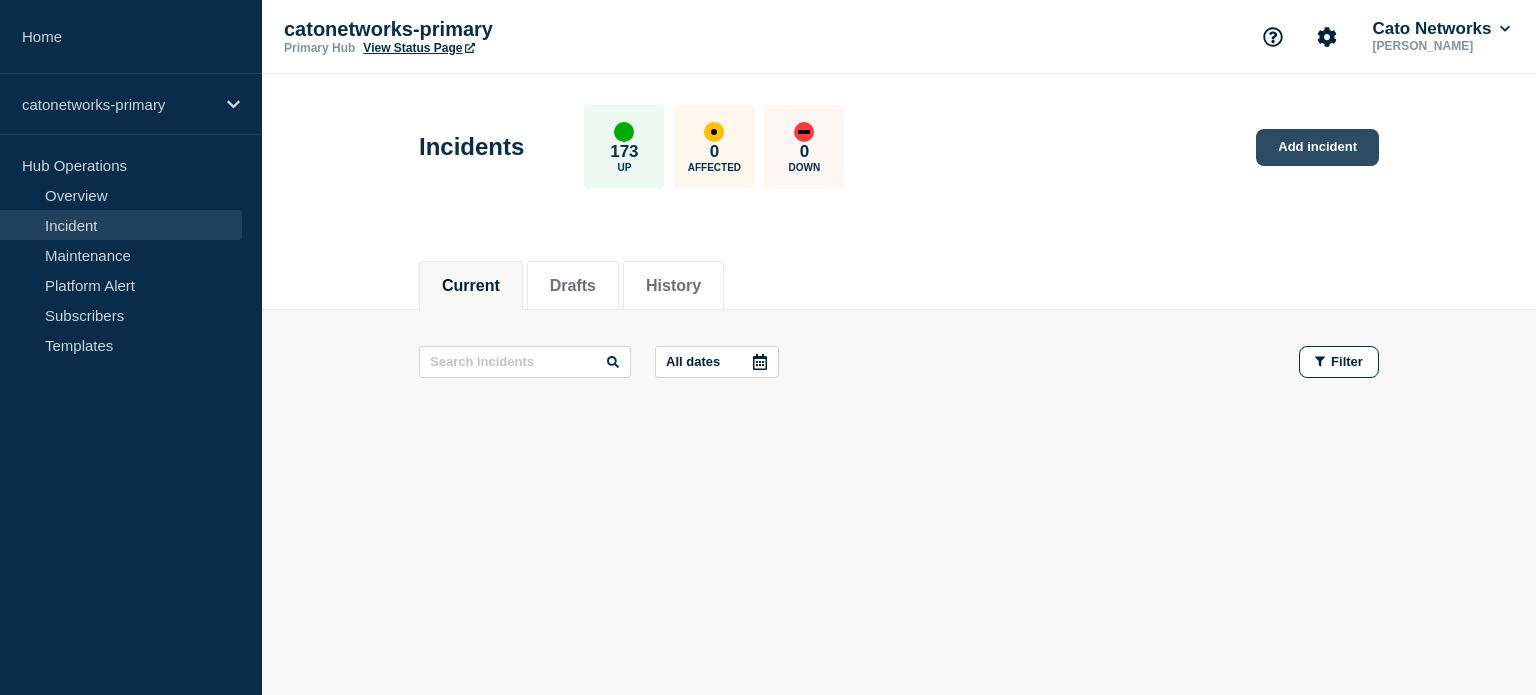 click on "Add incident" 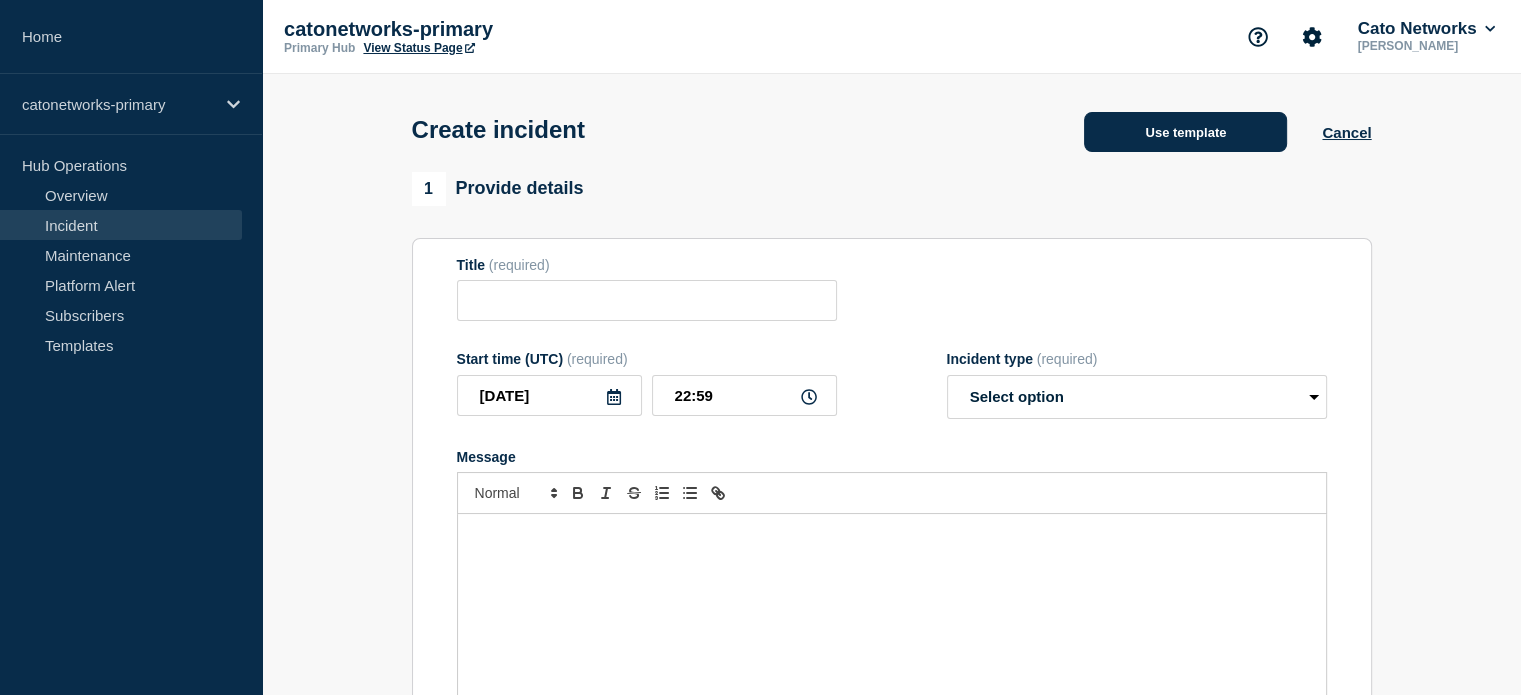click on "Use template" at bounding box center [1185, 132] 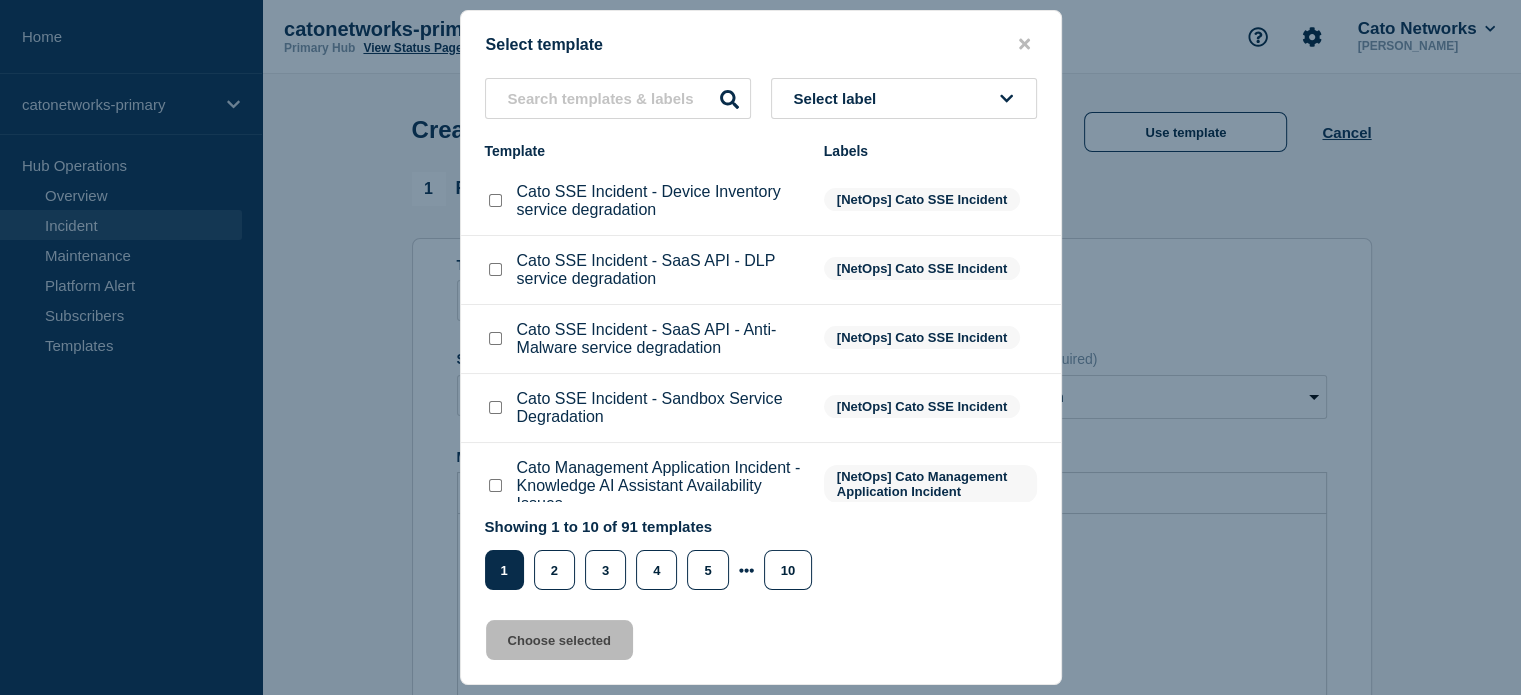click on "Select template Select label  Template Labels Cato SSE Incident - Device Inventory service degradation [NetOps] Cato SSE Incident Cato SSE Incident - SaaS API - DLP service degradation [NetOps] Cato SSE Incident Cato SSE Incident - SaaS API - Anti-Malware service degradation [NetOps] Cato SSE Incident Cato SSE Incident - Sandbox Service Degradation [NetOps] Cato SSE Incident Cato Management Application Incident - Knowledge AI Assistant Availability Issues [NetOps] Cato Management Application Incident  Cato Support Incident - SupportMe Portal Availability Issues [NetOps] Cato Support Incident Elevated API error rate Website is down Cato Management Application Incident - Intermittent Issues with Data Related to Event Integration [NetOps] Cato Management Application Incident Cato Management Application Incident - Cato Academy Availability Issues [NetOps] Cato Management Application Incident Showing 1 to 10 of 91 templates Page 1 Page 2 Page 3 Page 4 Page 5 Page 6 Page 7 Page 8 Page 9 Page 10 1 2 3 4 5 10" at bounding box center [761, 347] 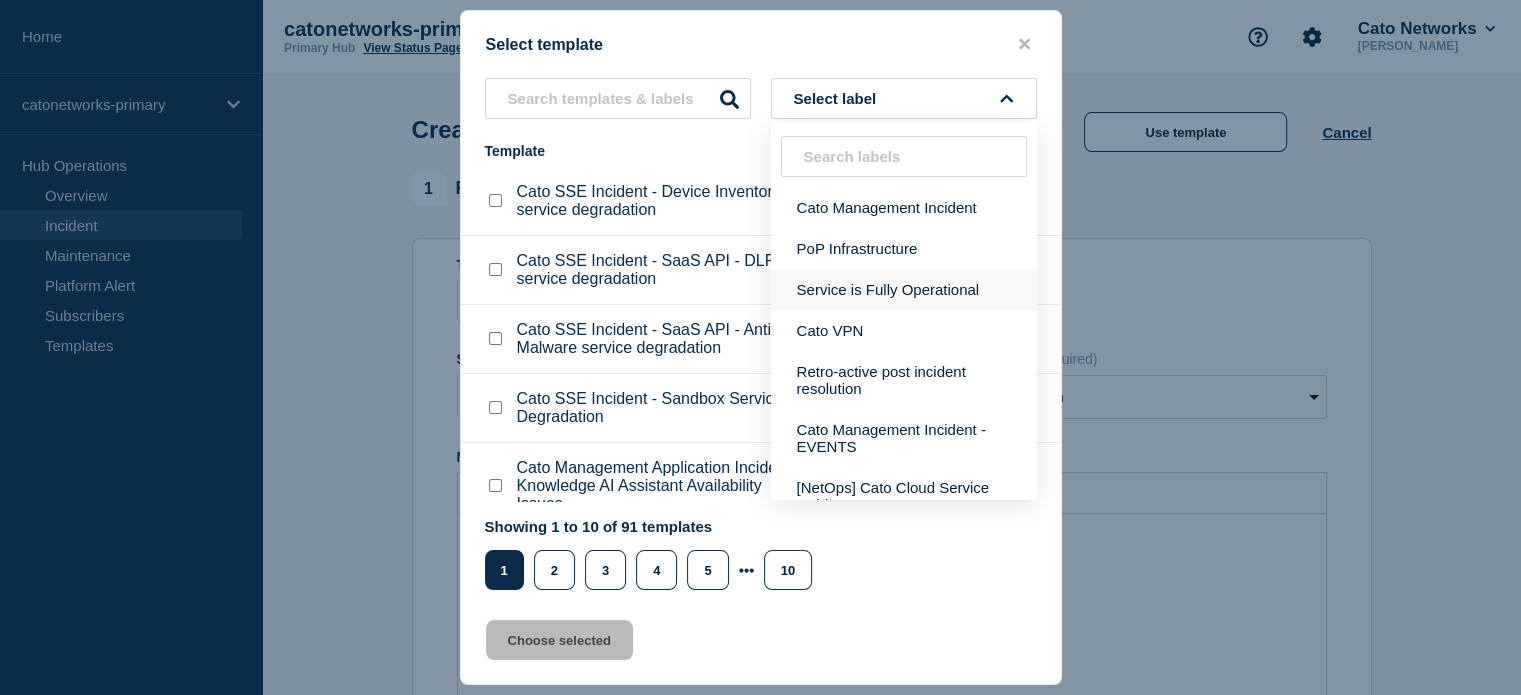 scroll, scrollTop: 100, scrollLeft: 0, axis: vertical 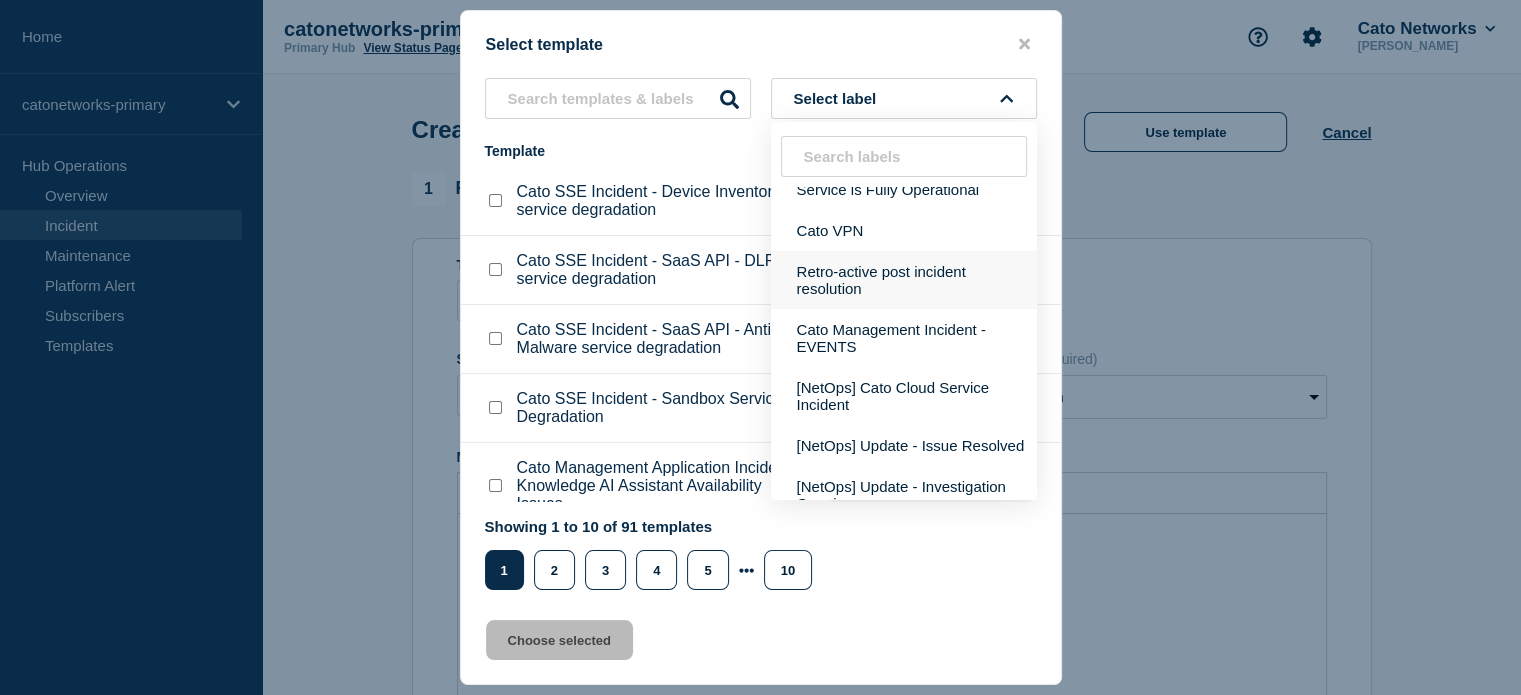 click on "Retro-active post incident resolution" at bounding box center [904, 280] 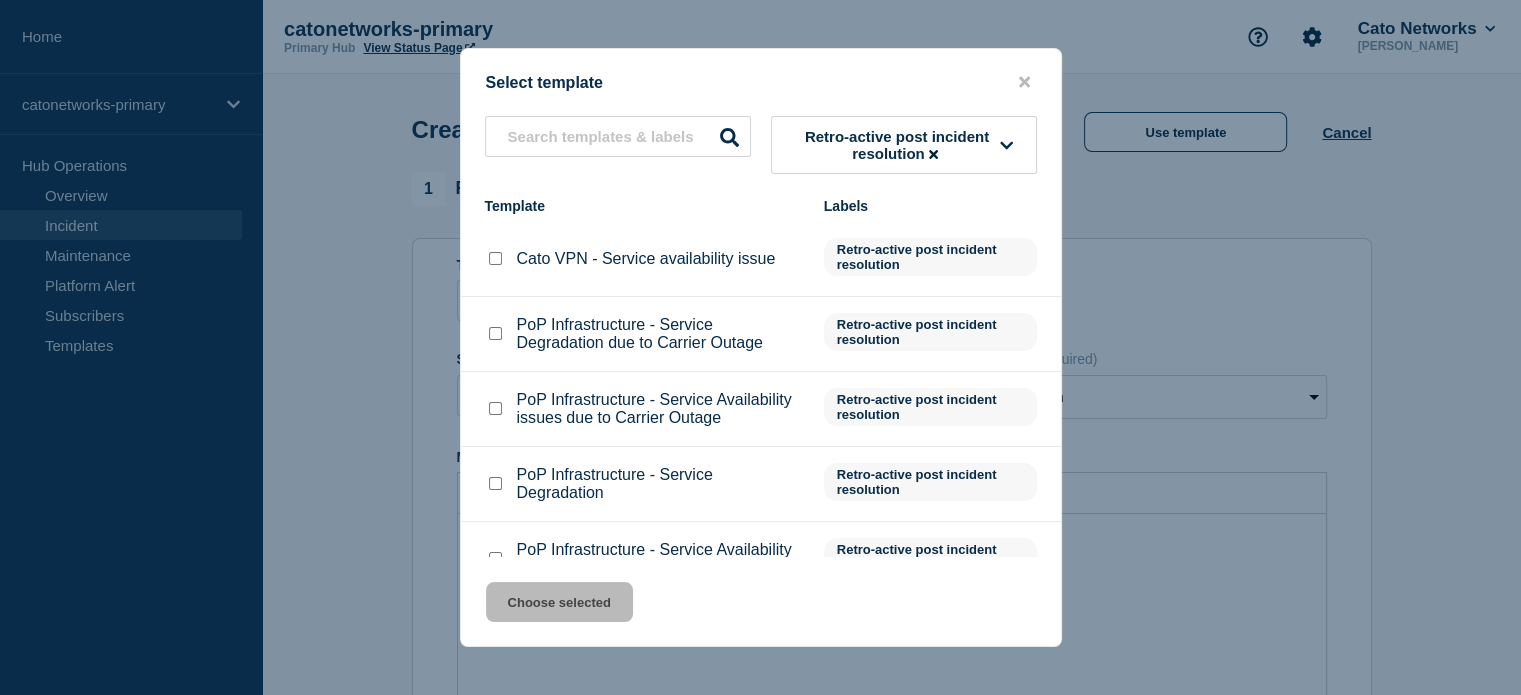 click at bounding box center [495, 334] 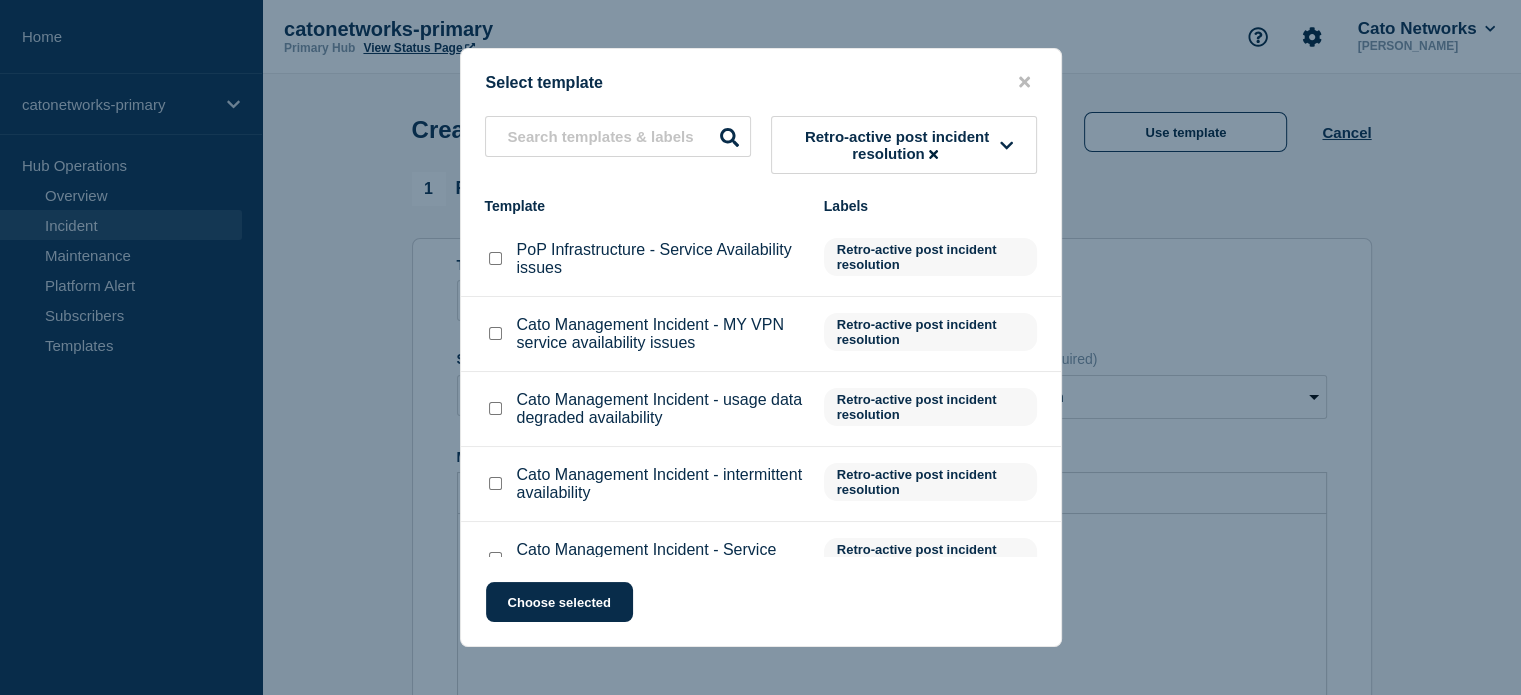 scroll, scrollTop: 340, scrollLeft: 0, axis: vertical 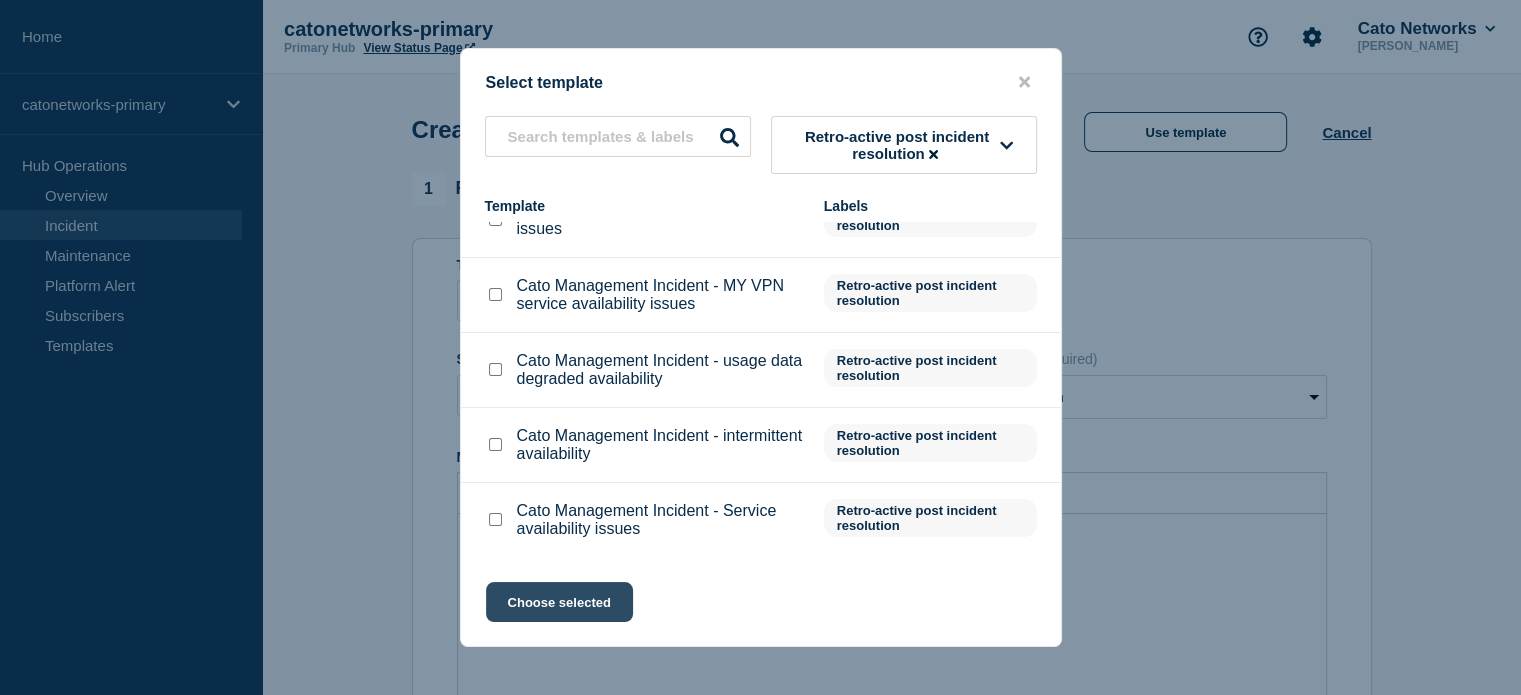 click on "Choose selected" 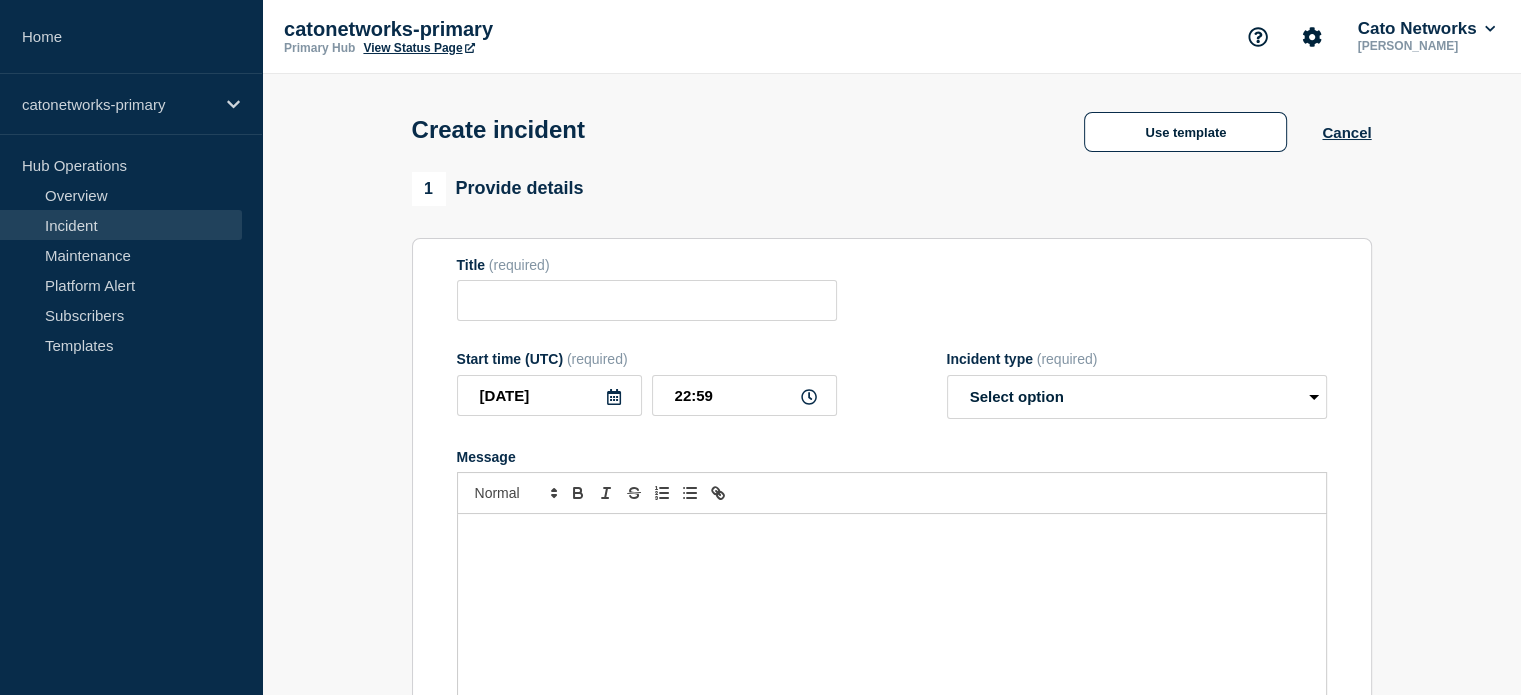 type on "PoP Infrastructure - Service Degradation due to Carrier Outage" 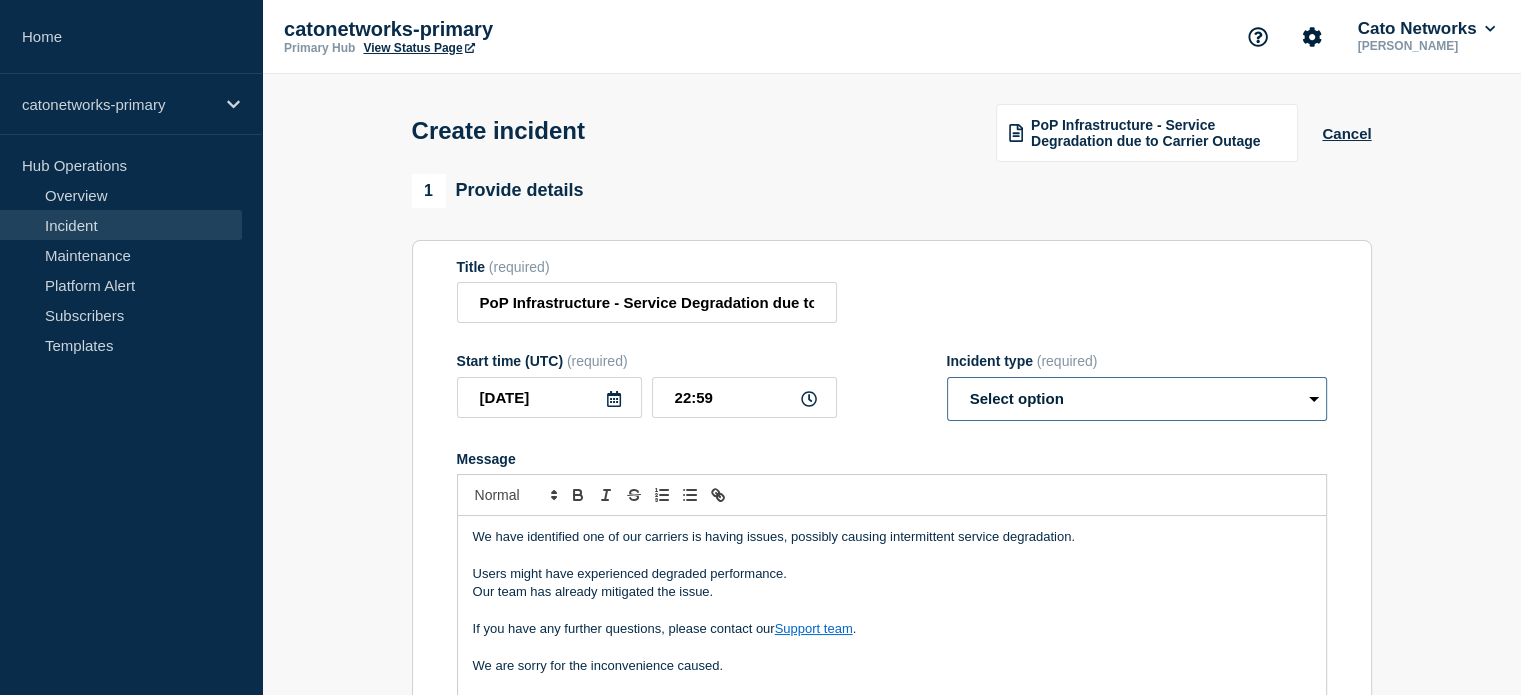 click on "Select option Investigating Identified Monitoring" at bounding box center [1137, 399] 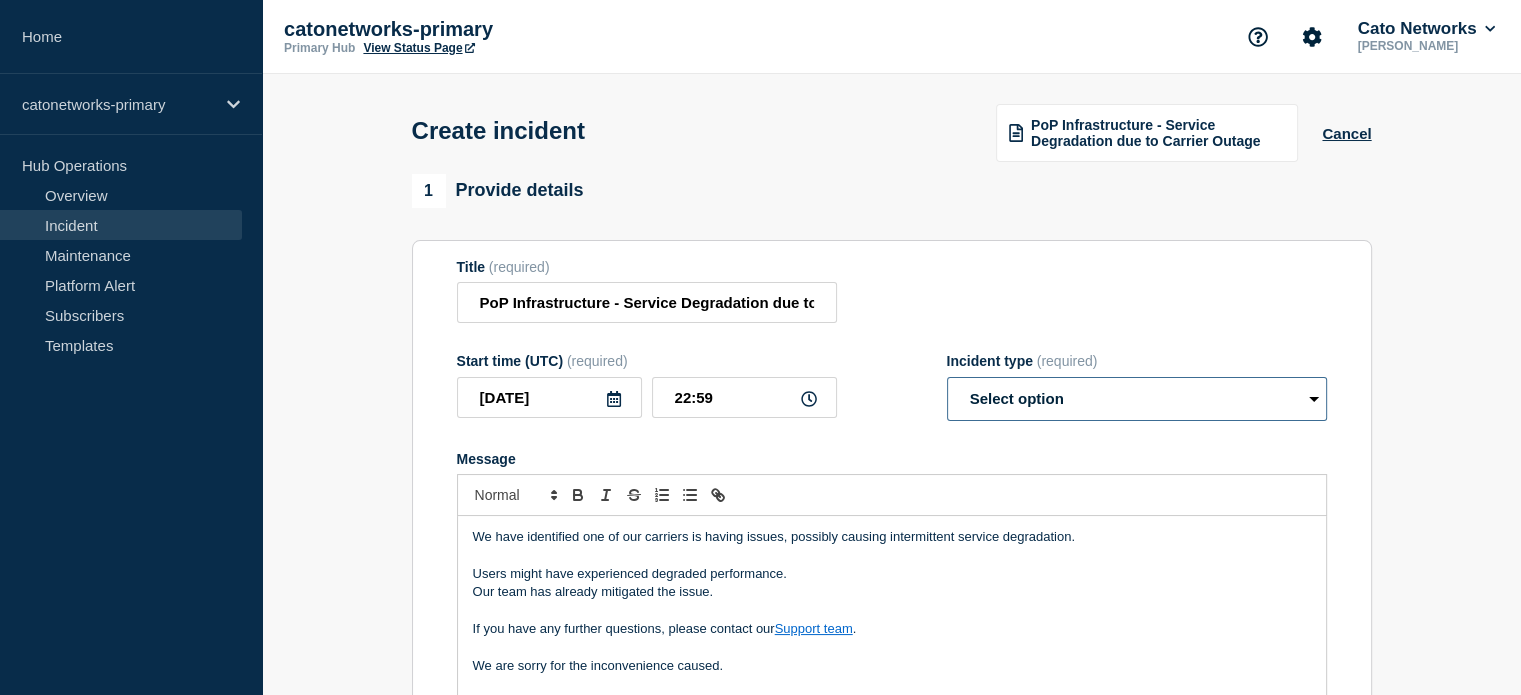 select on "identified" 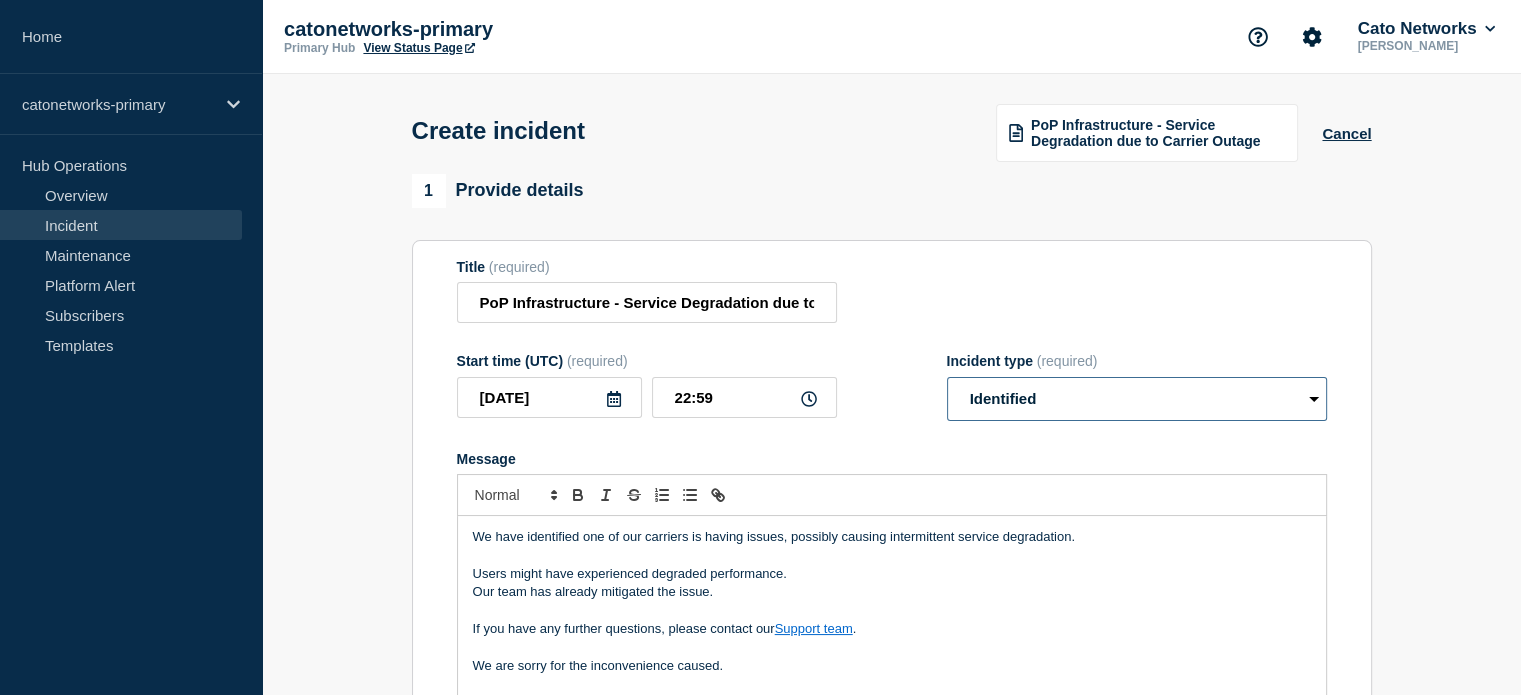 click on "Select option Investigating Identified Monitoring" at bounding box center (1137, 399) 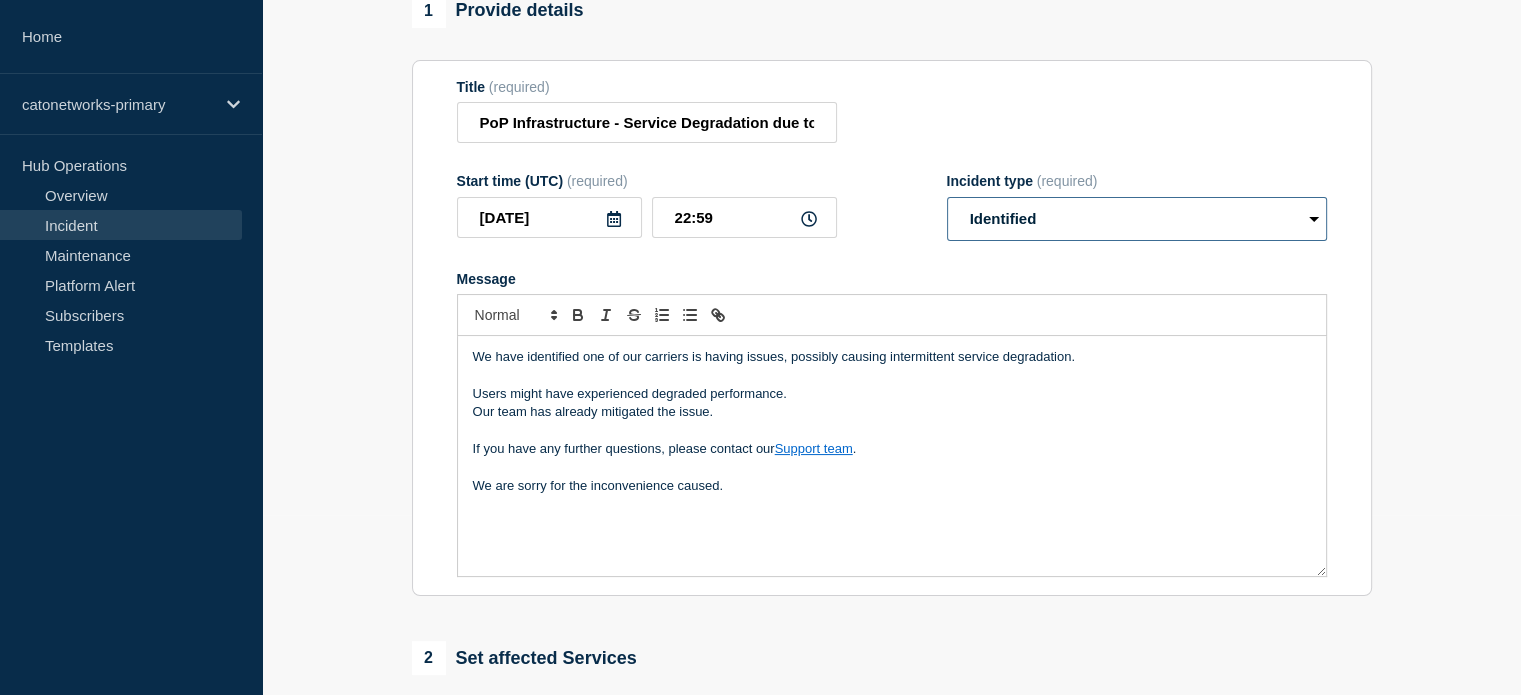 scroll, scrollTop: 200, scrollLeft: 0, axis: vertical 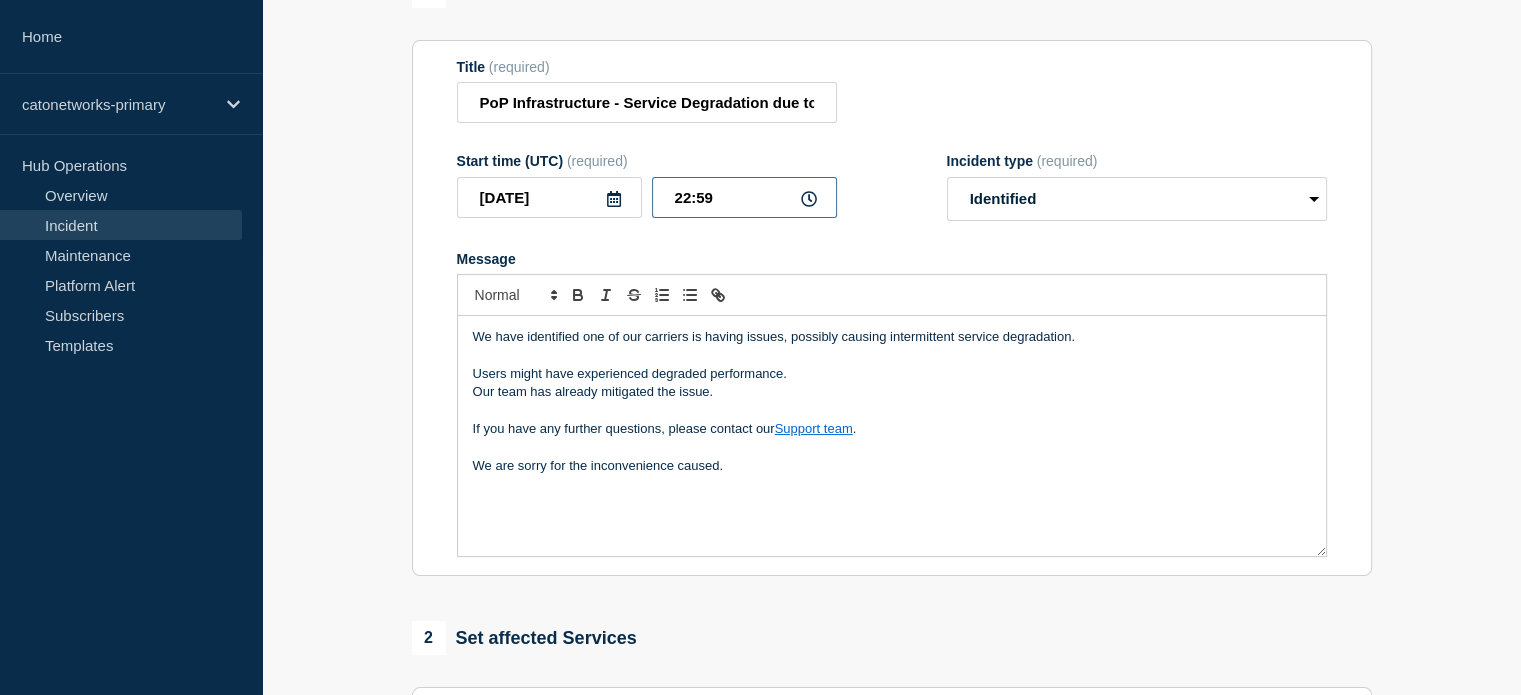 drag, startPoint x: 717, startPoint y: 194, endPoint x: 664, endPoint y: 194, distance: 53 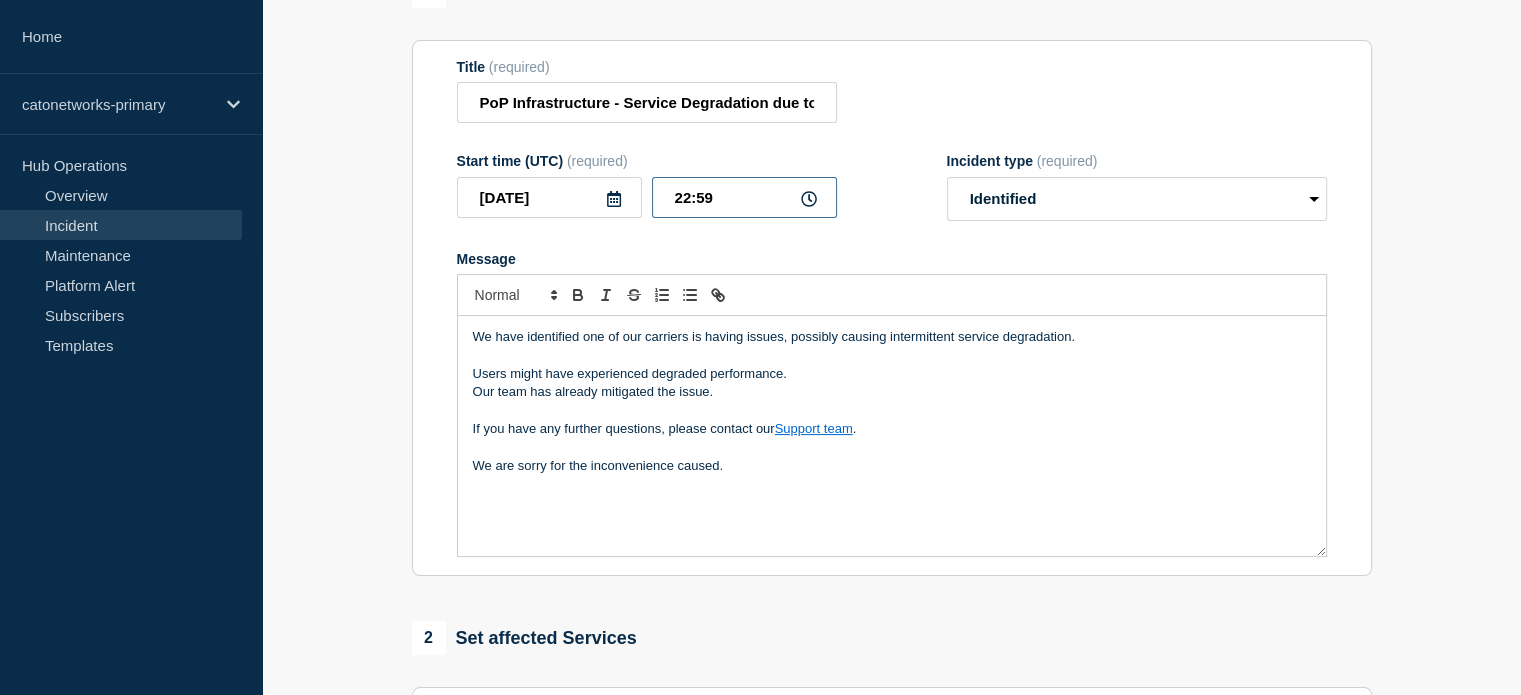 click on "22:59" at bounding box center [744, 197] 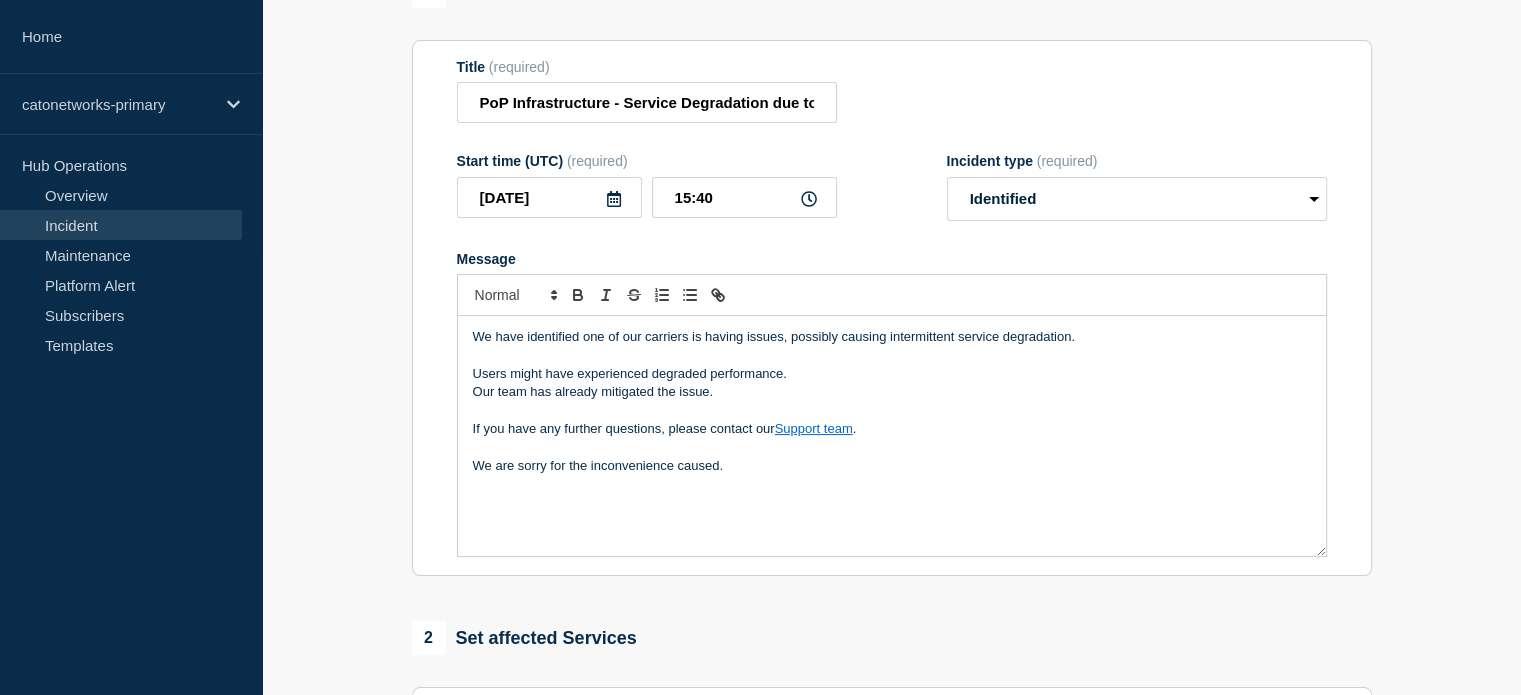 click on "We are sorry for the inconvenience caused." at bounding box center [892, 466] 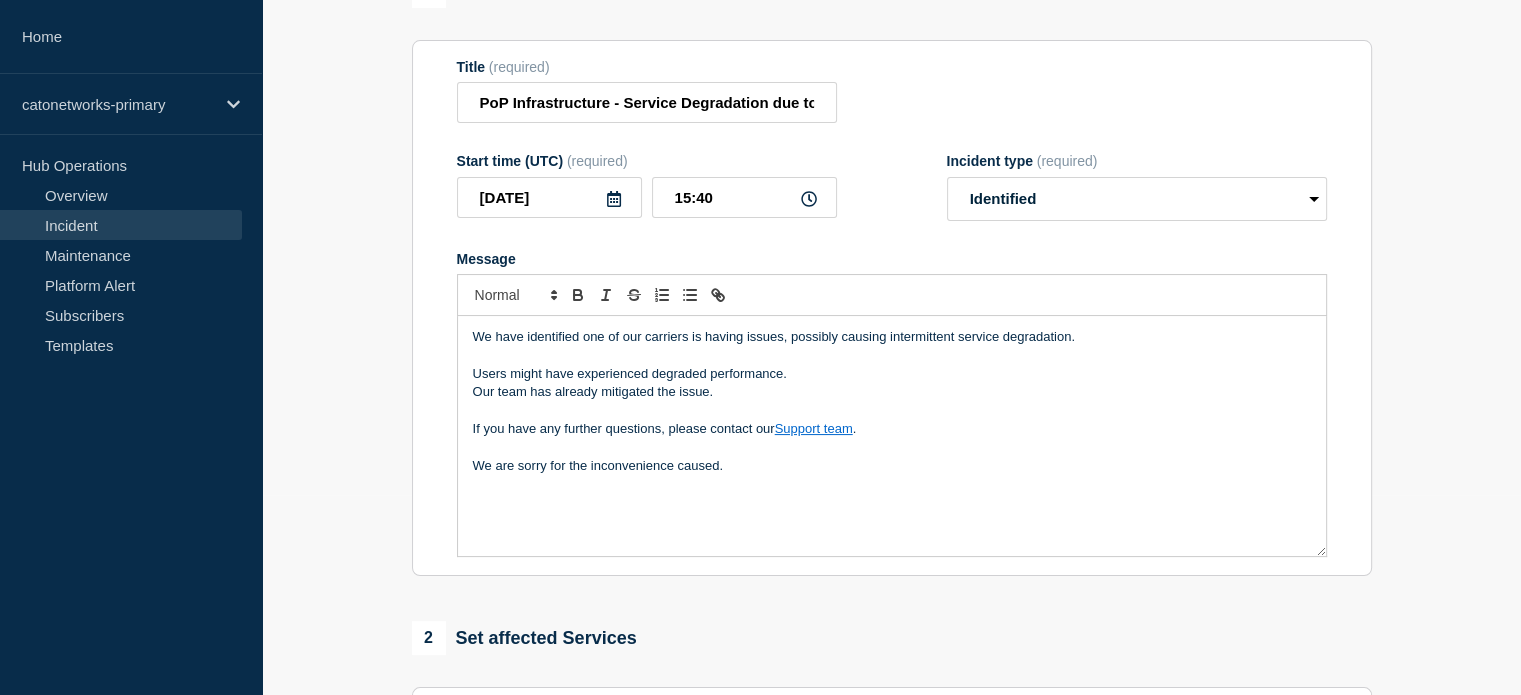 type 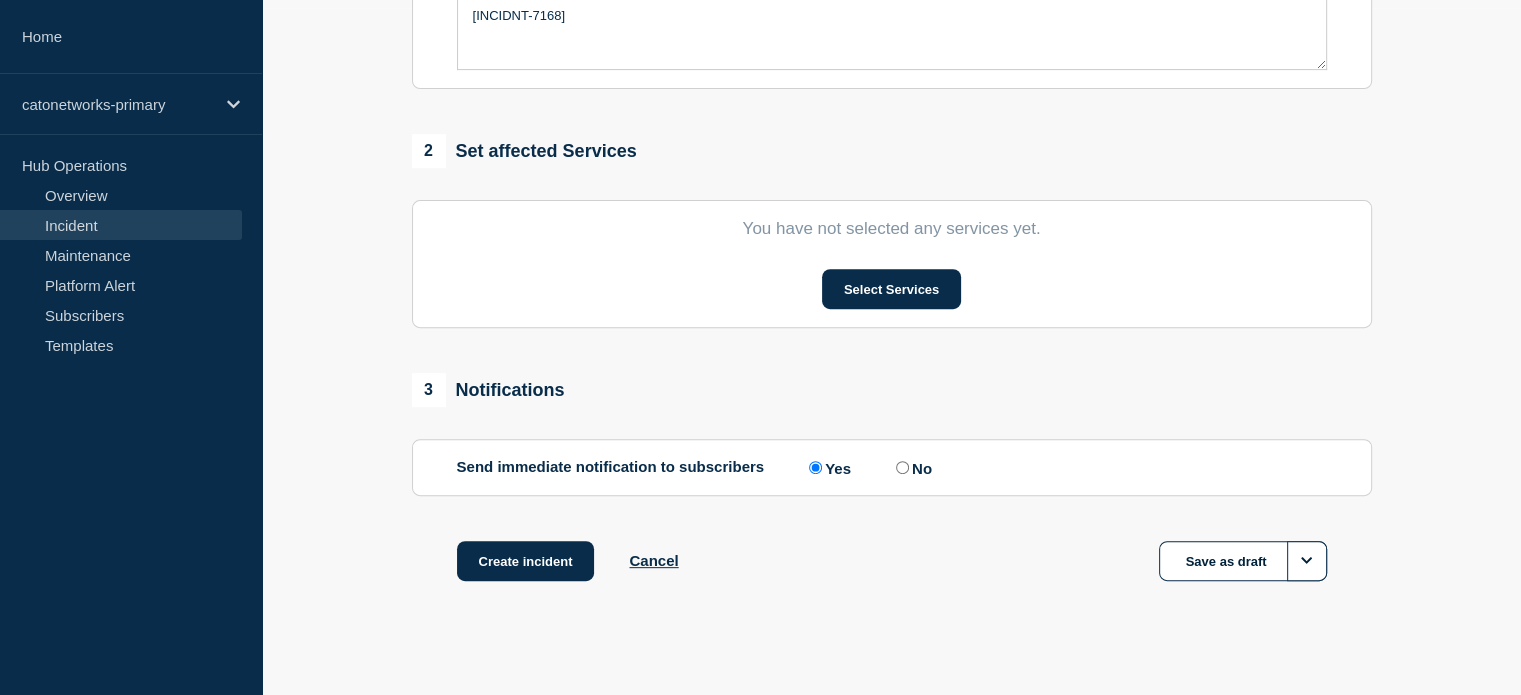 scroll, scrollTop: 700, scrollLeft: 0, axis: vertical 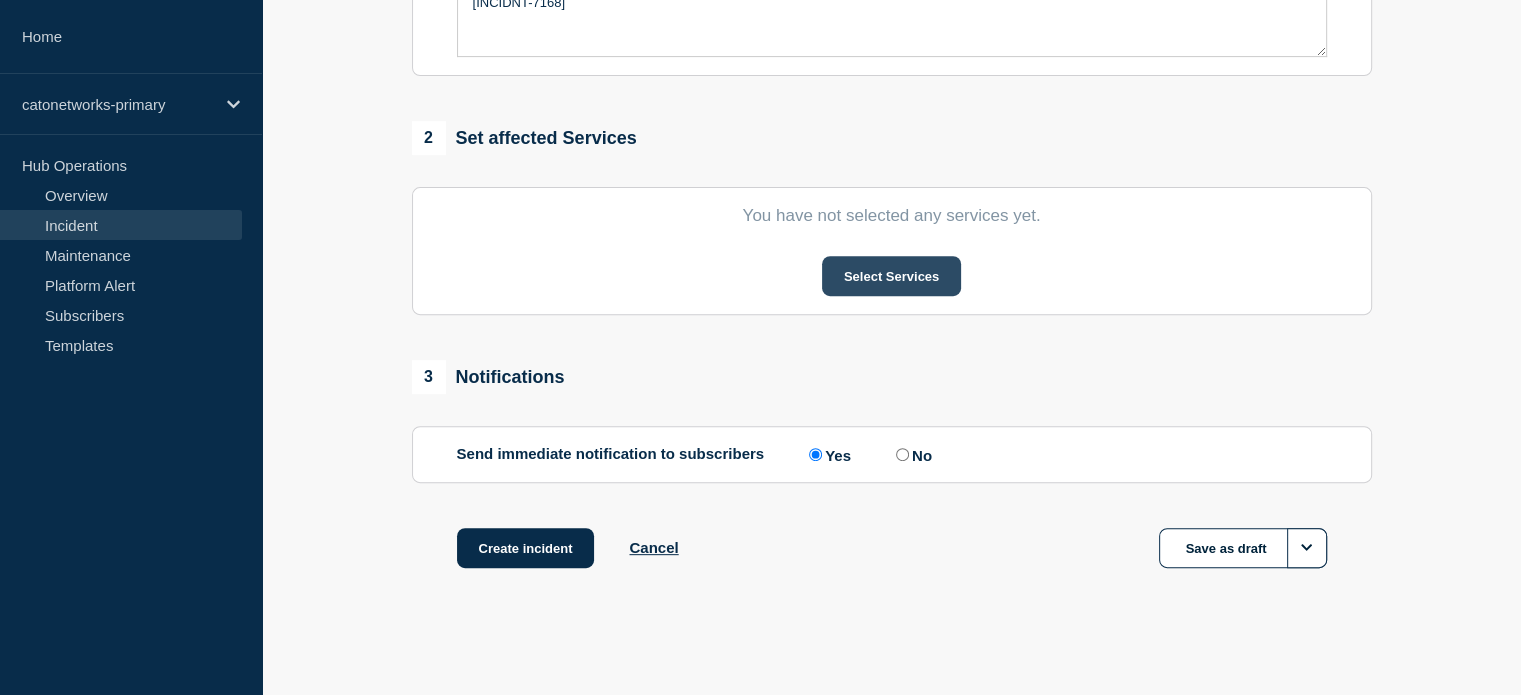 click on "Select Services" at bounding box center (891, 276) 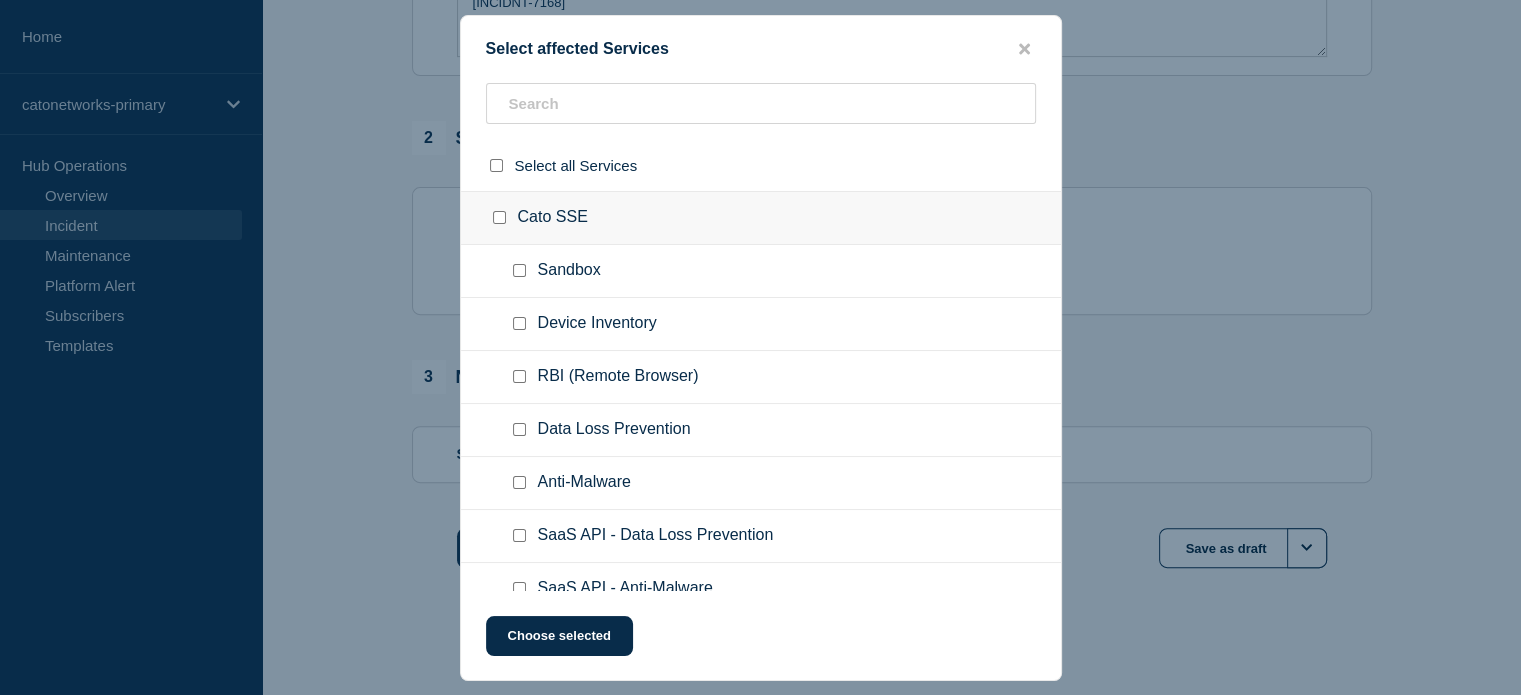 click on "Device Inventory" at bounding box center [597, 324] 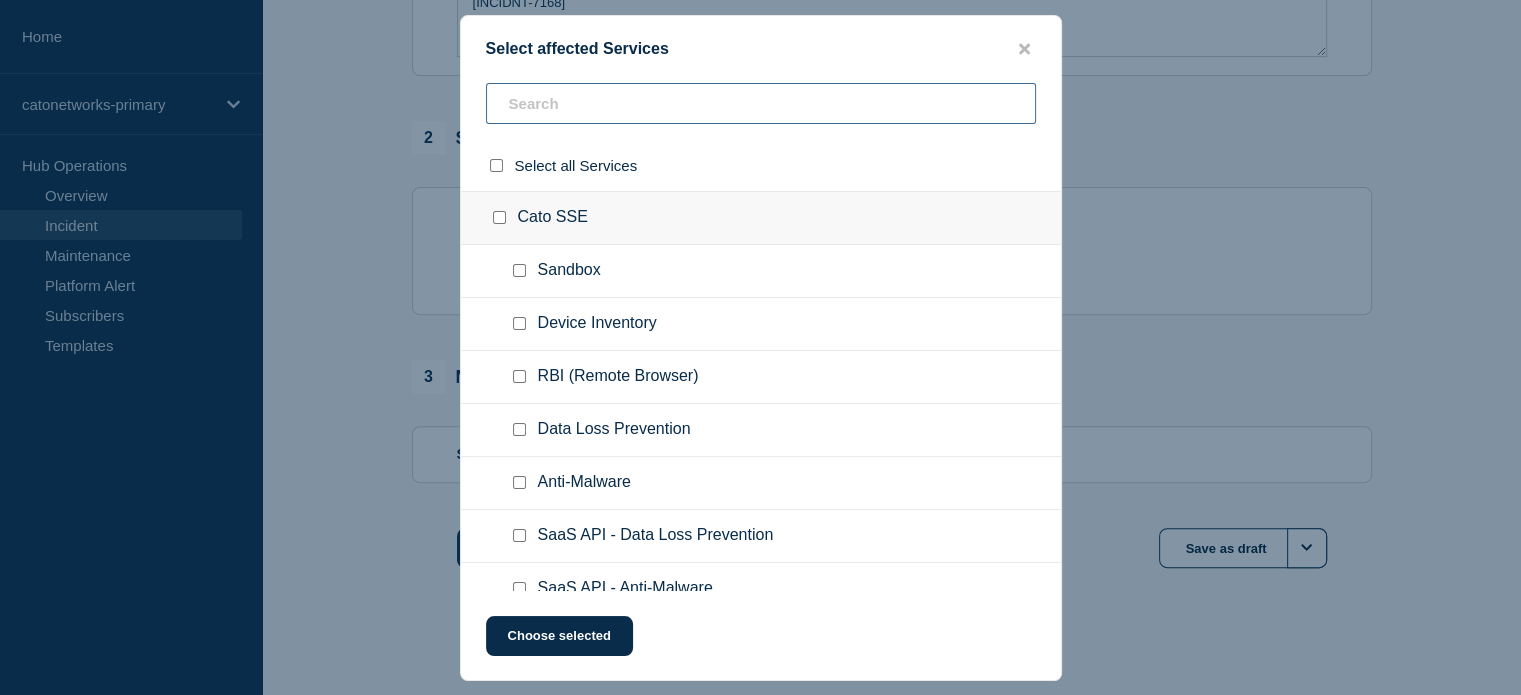 click at bounding box center (761, 103) 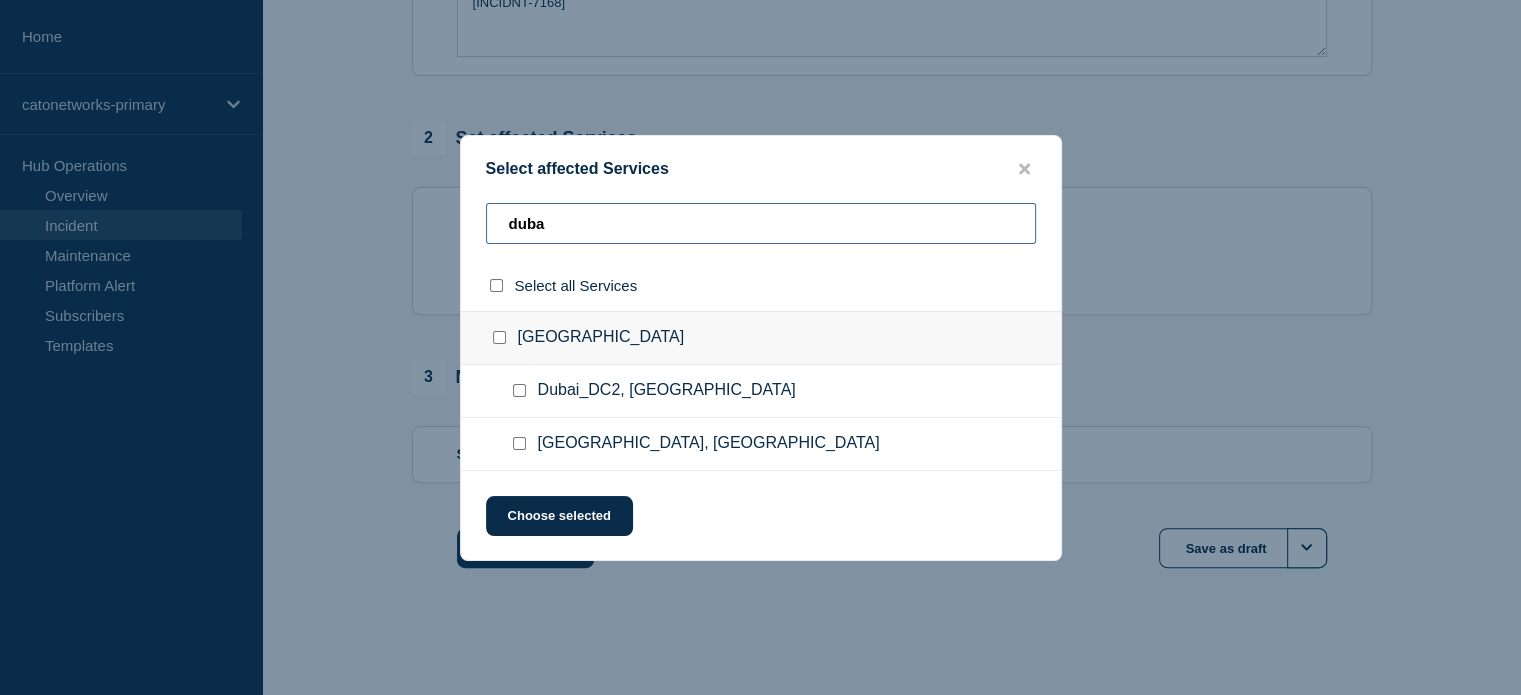type on "duba" 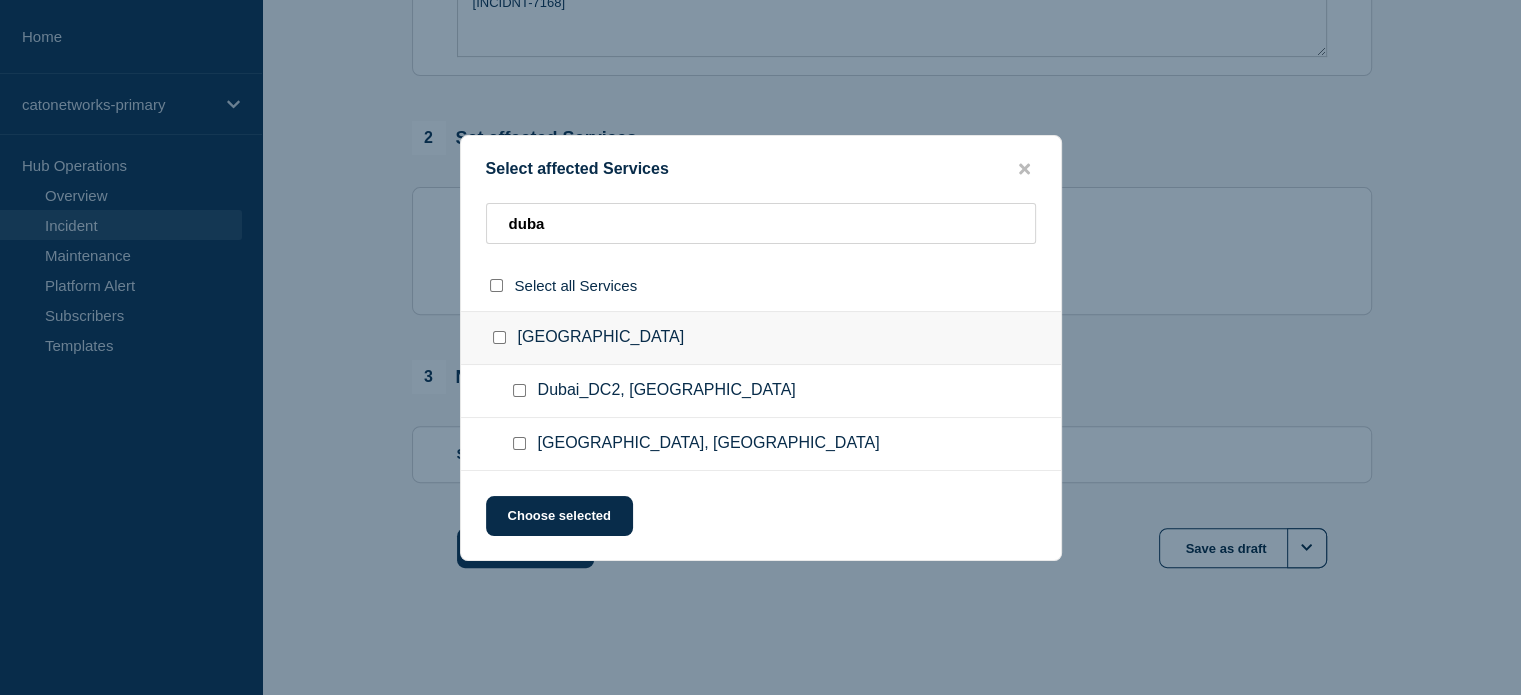 click at bounding box center [519, 443] 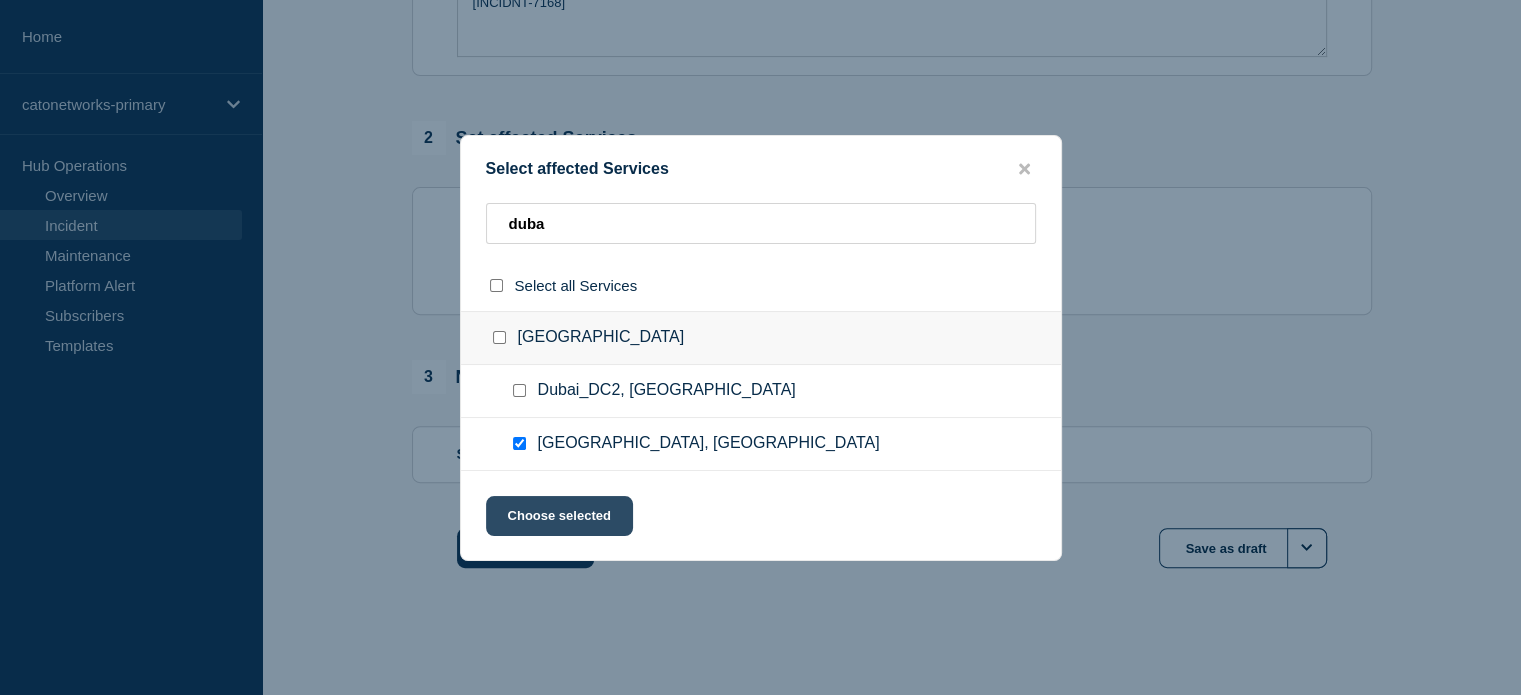 click on "Choose selected" 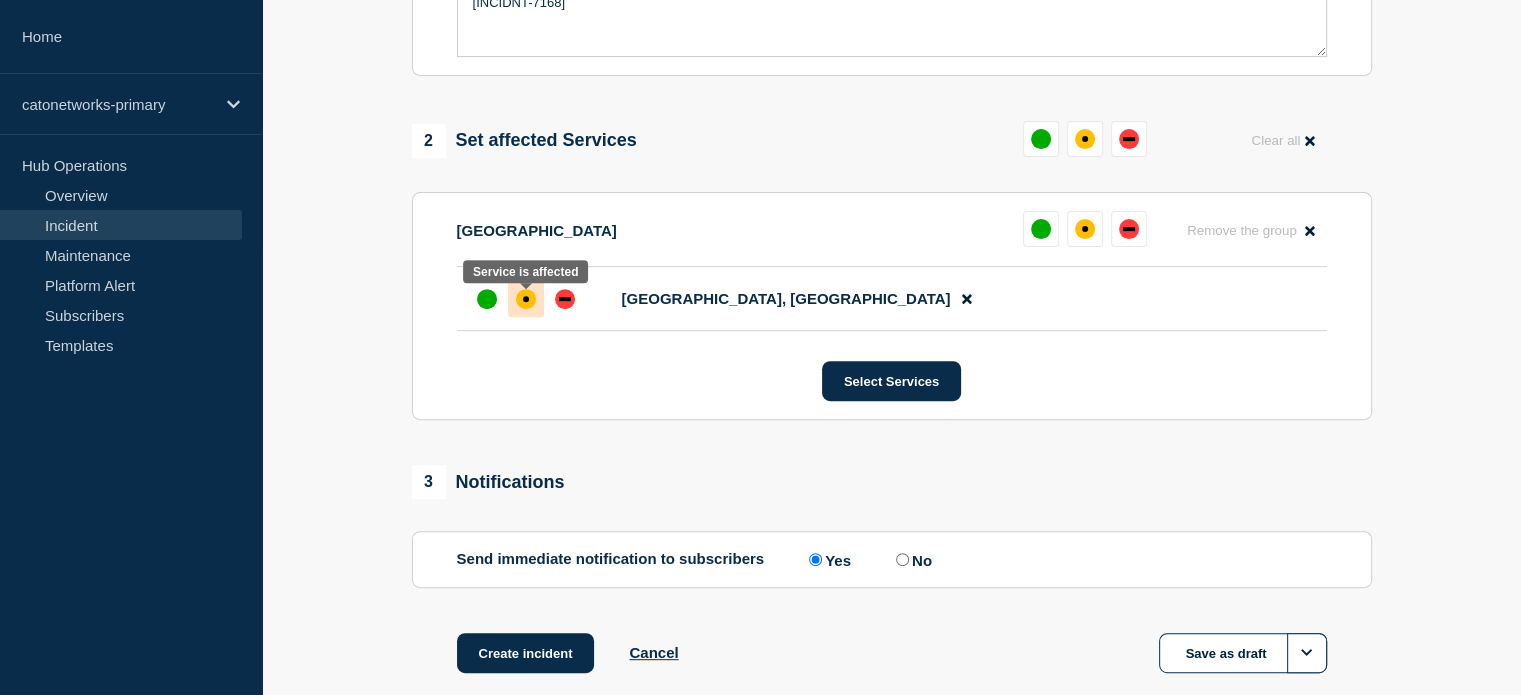 click at bounding box center (526, 299) 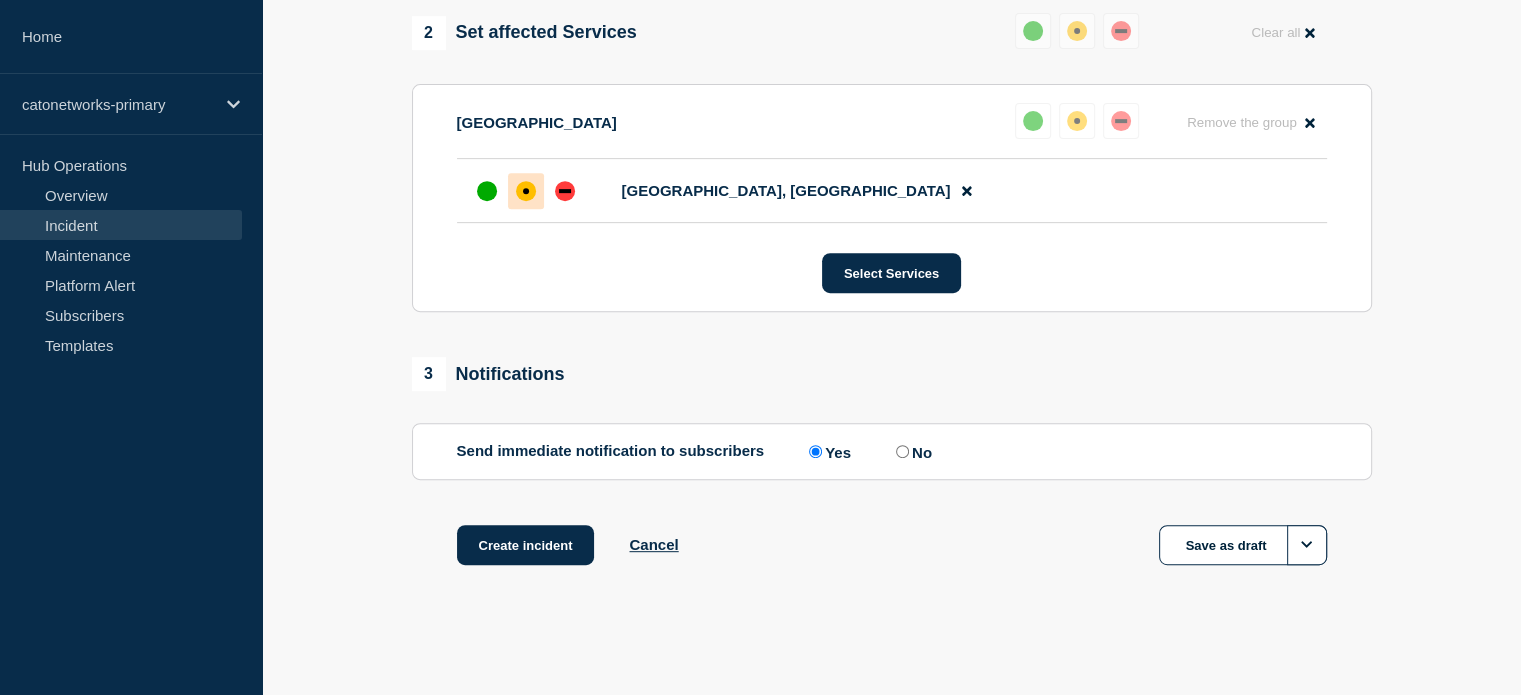 scroll, scrollTop: 816, scrollLeft: 0, axis: vertical 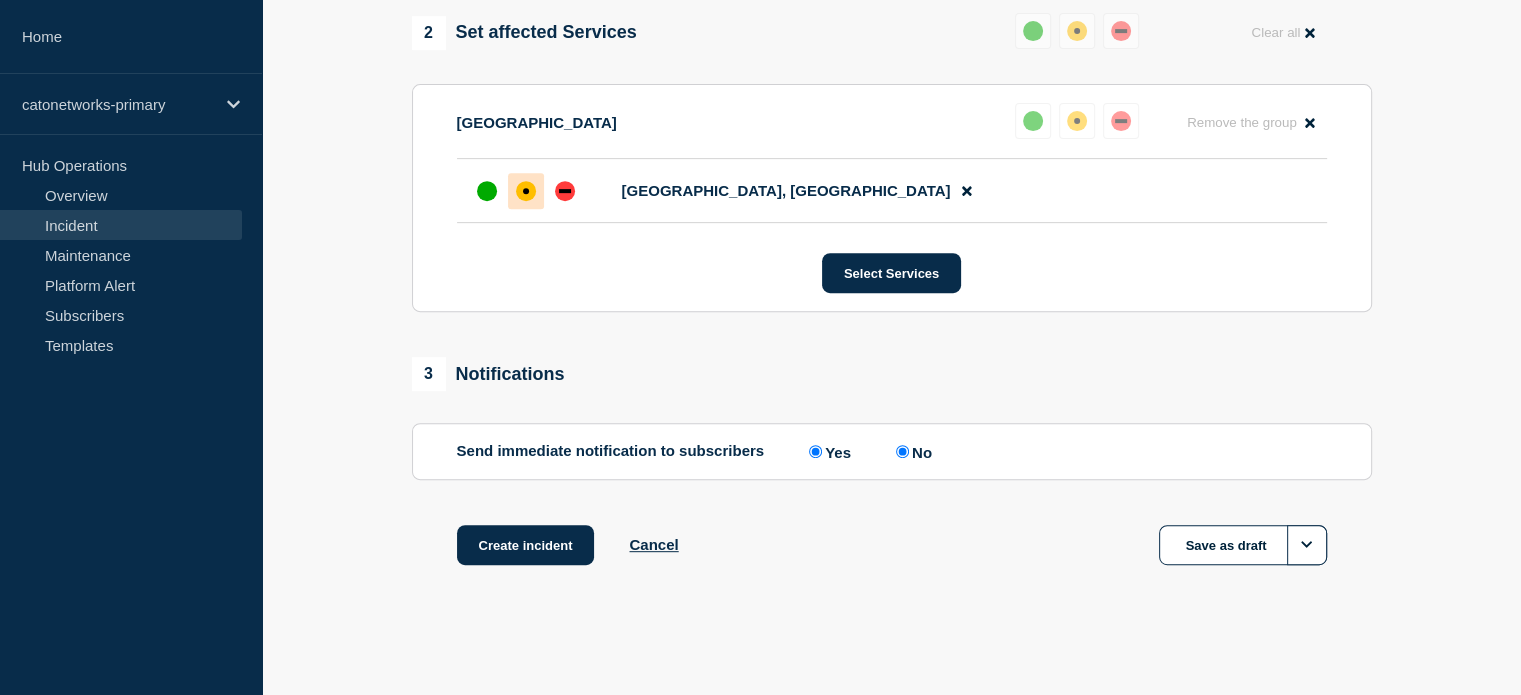 radio on "false" 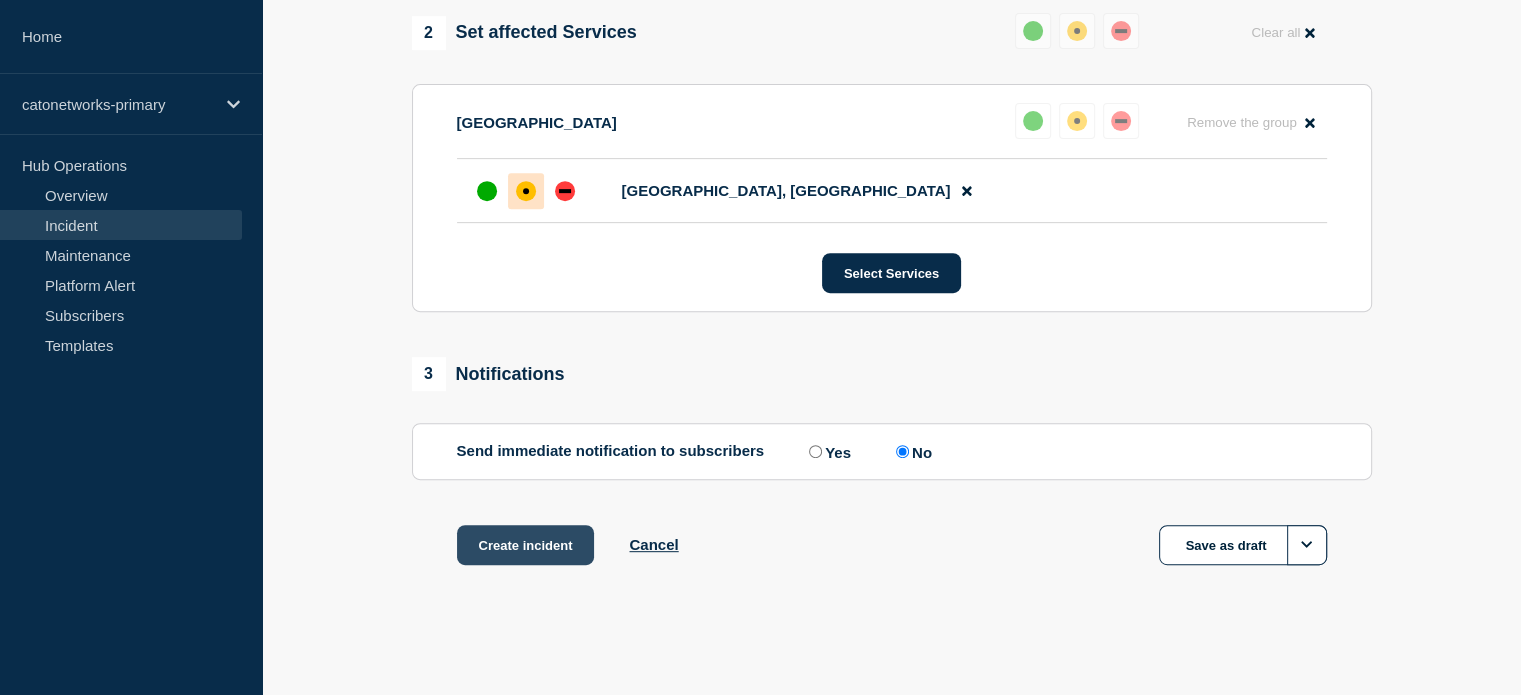 click on "Create incident" at bounding box center [526, 545] 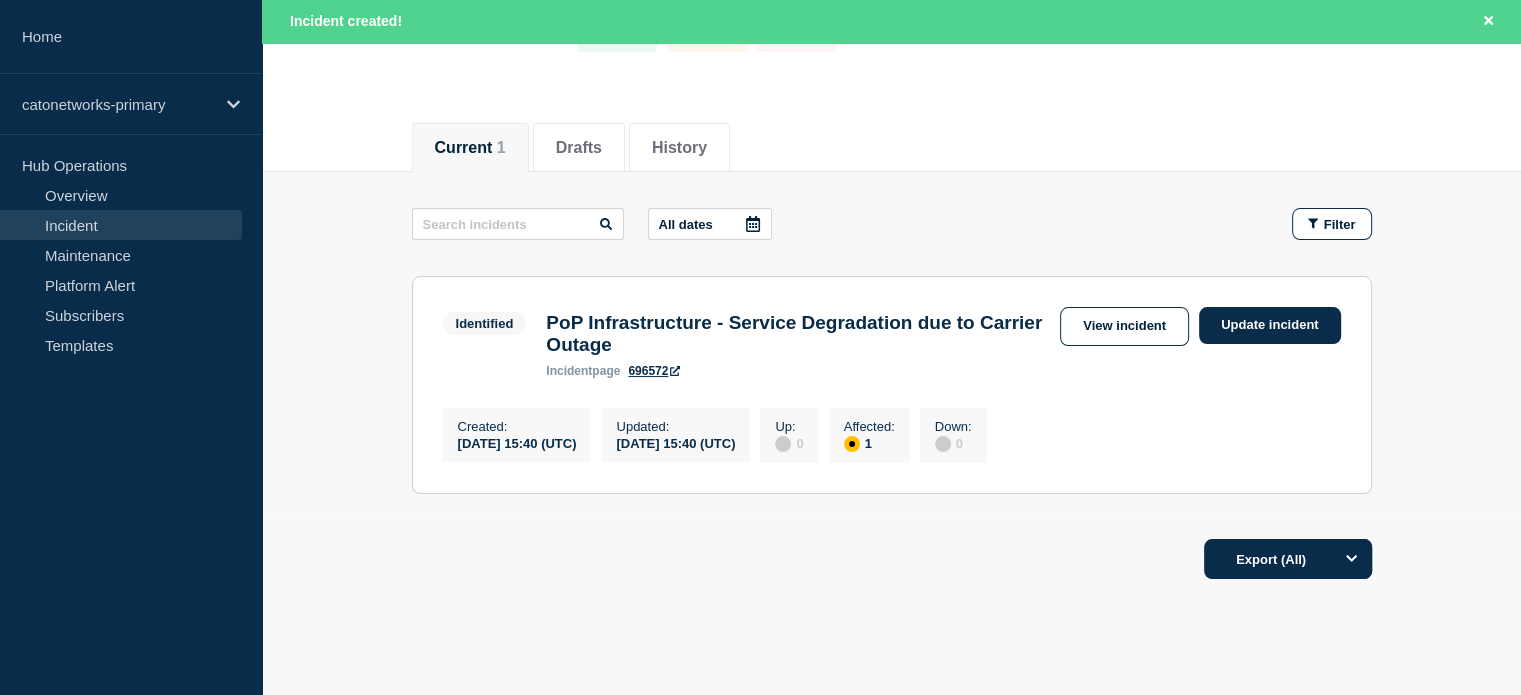 scroll, scrollTop: 200, scrollLeft: 0, axis: vertical 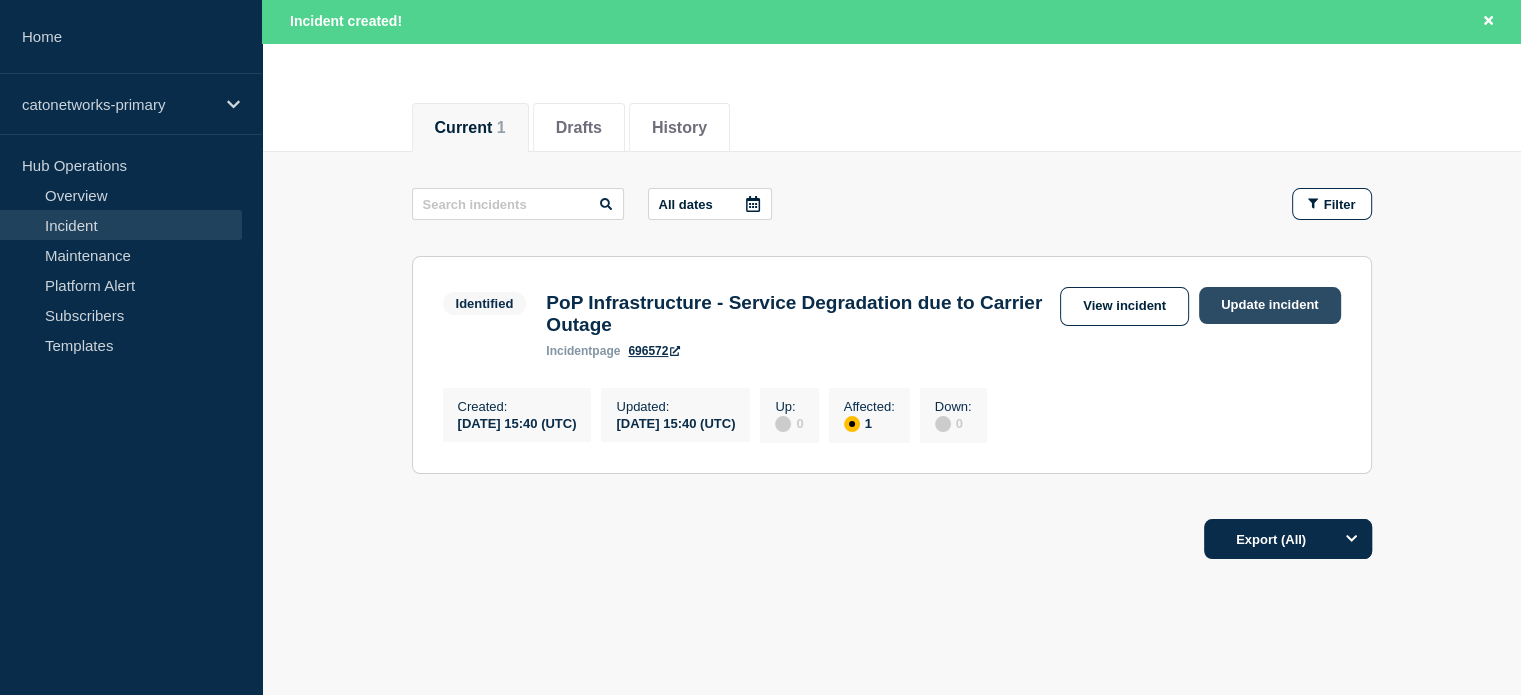 click on "Update incident" at bounding box center [1270, 305] 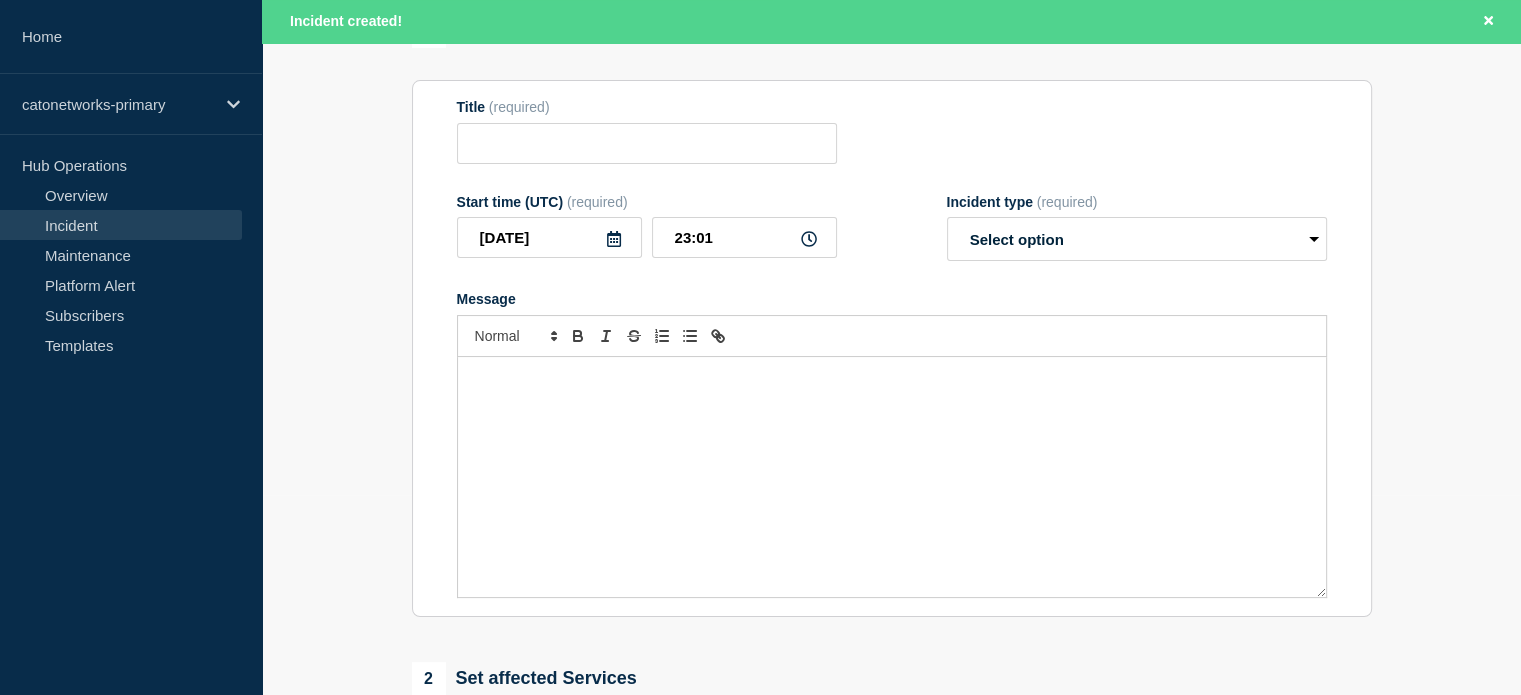 type on "PoP Infrastructure - Service Degradation due to Carrier Outage" 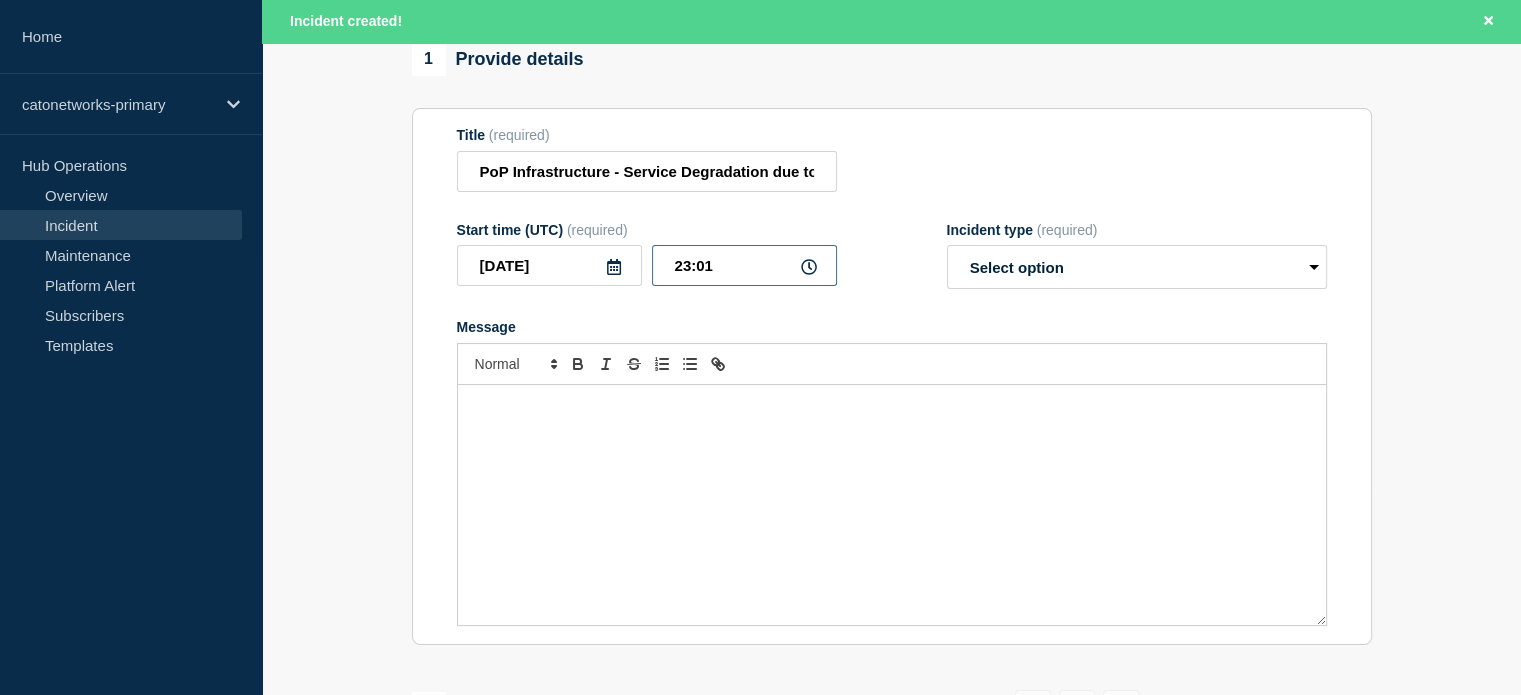 drag, startPoint x: 673, startPoint y: 279, endPoint x: 691, endPoint y: 279, distance: 18 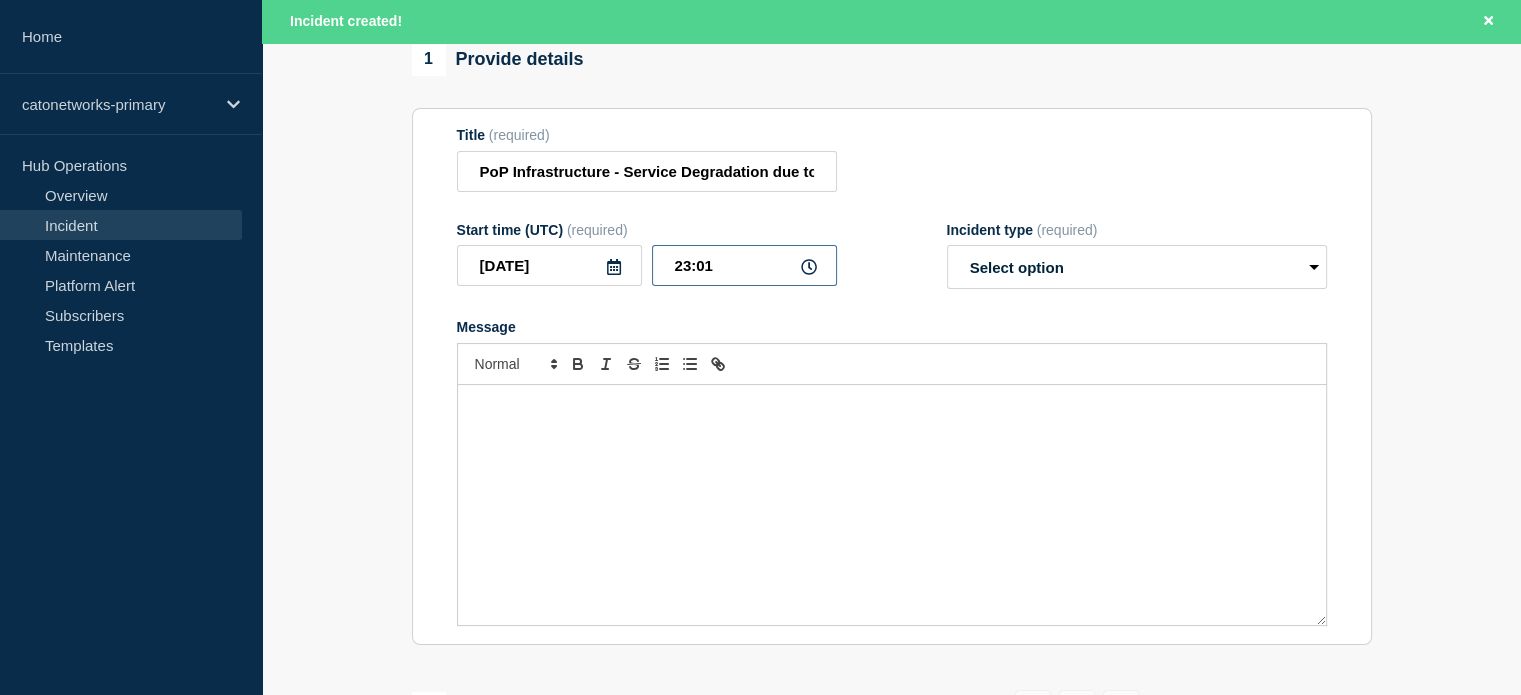 click on "23:01" at bounding box center (744, 265) 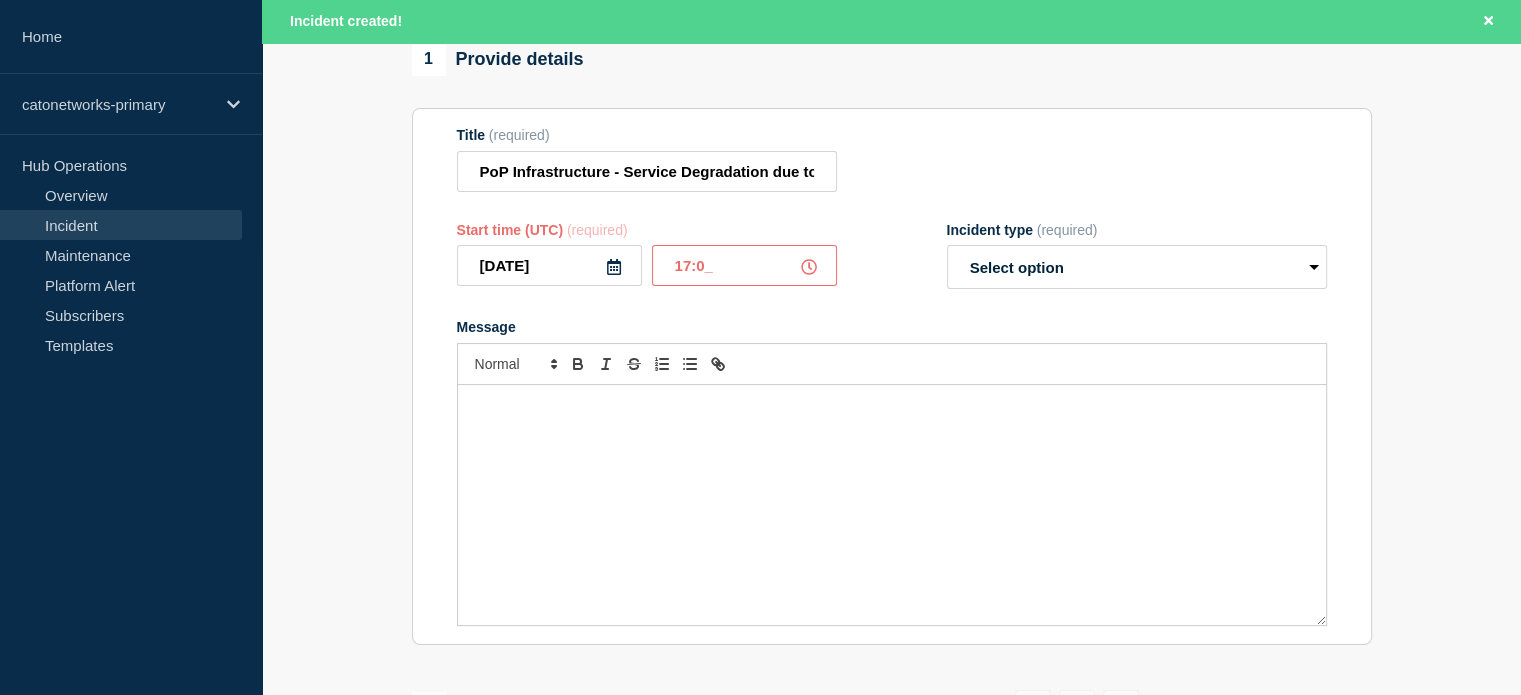 type on "17:09" 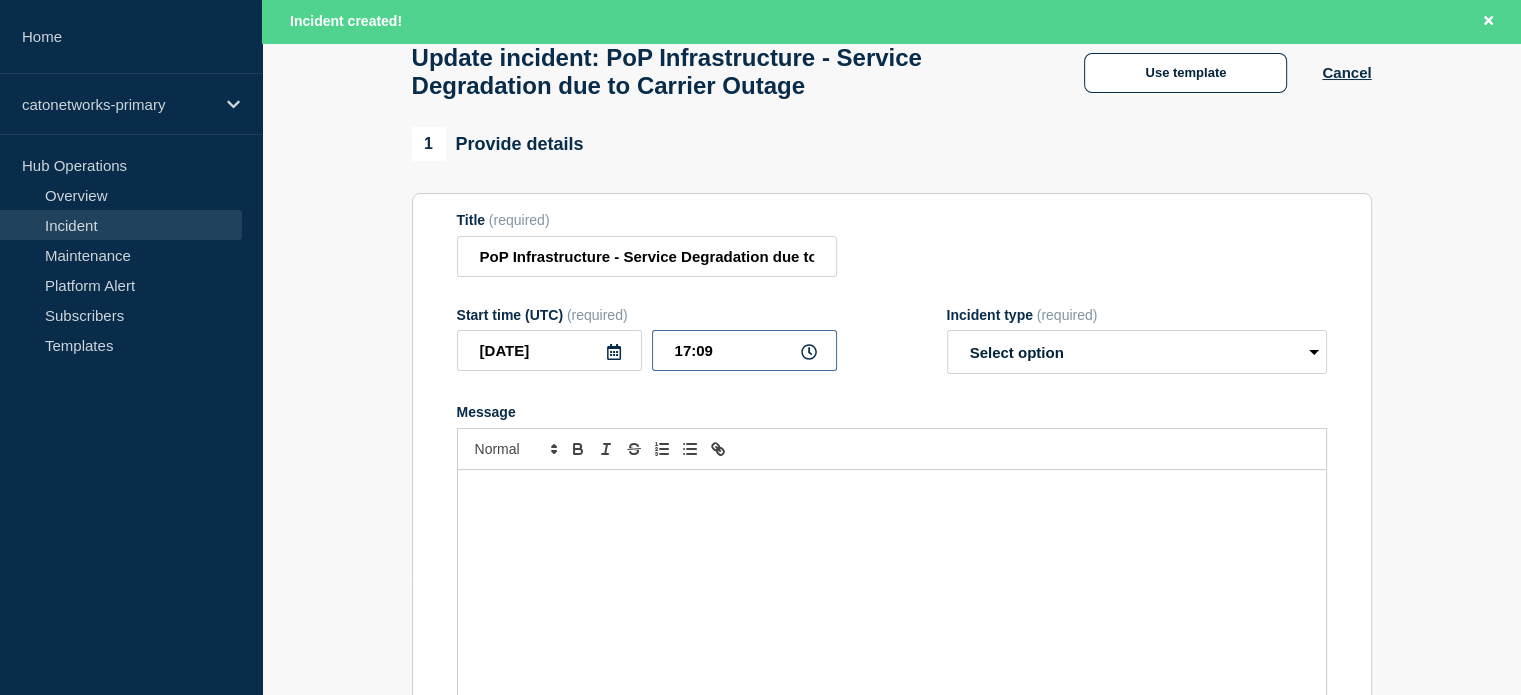 scroll, scrollTop: 0, scrollLeft: 0, axis: both 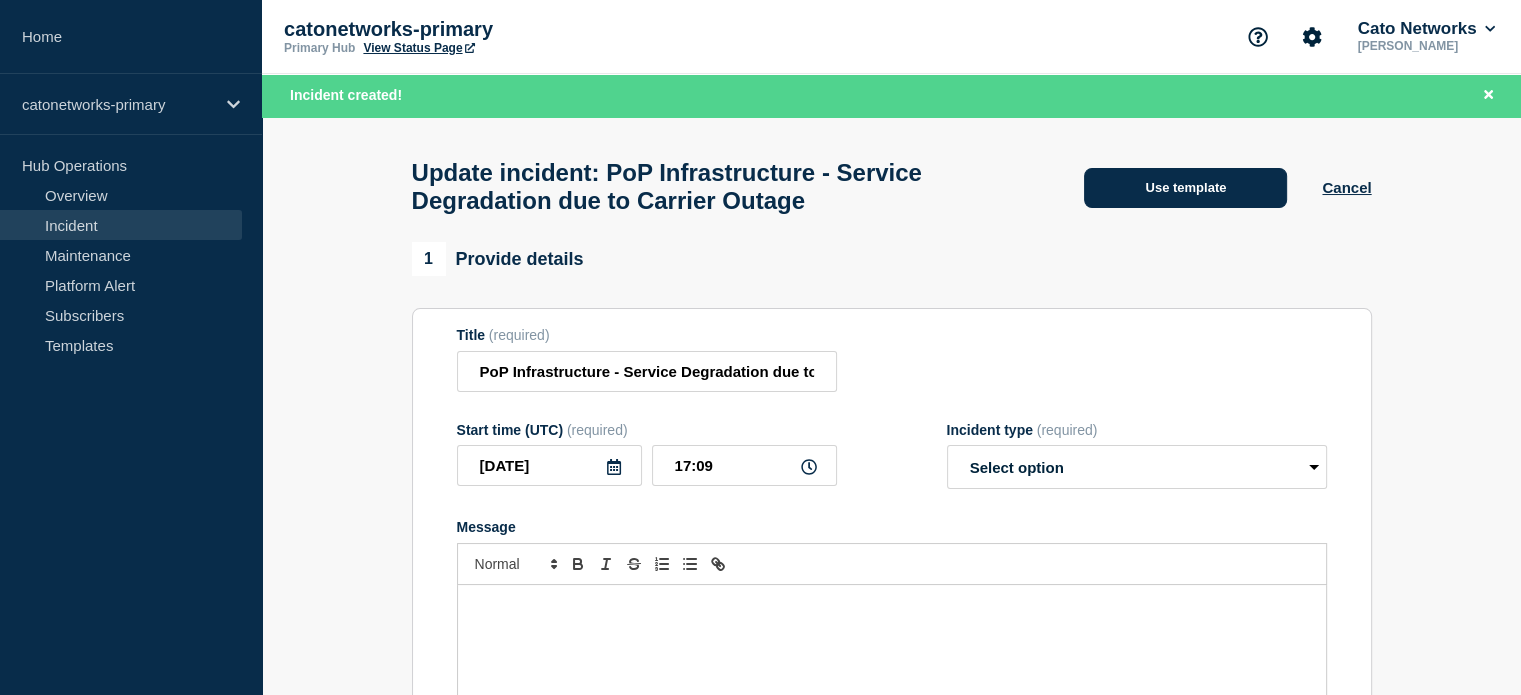 click on "Use template" at bounding box center (1185, 188) 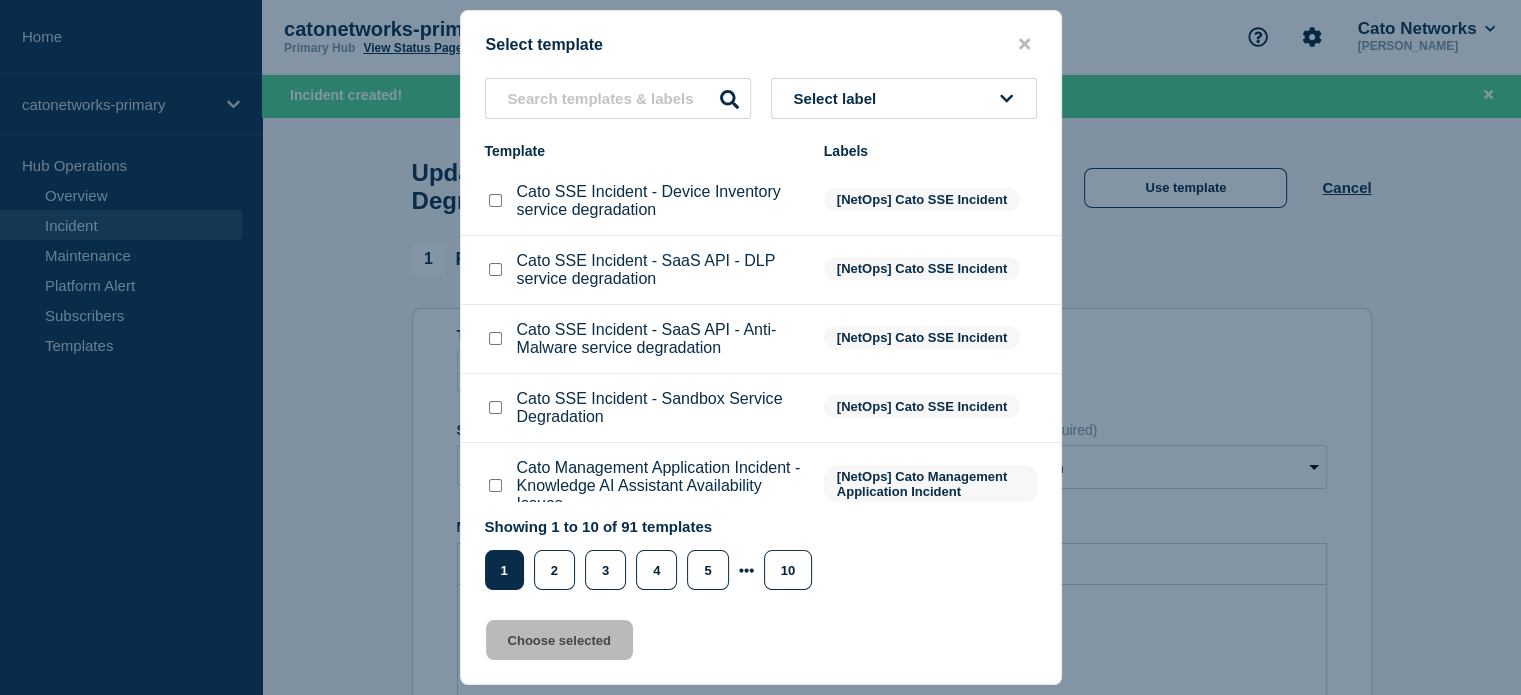 click on "Cato SSE Incident - SaaS API - Anti-Malware service degradation [NetOps] Cato SSE Incident" 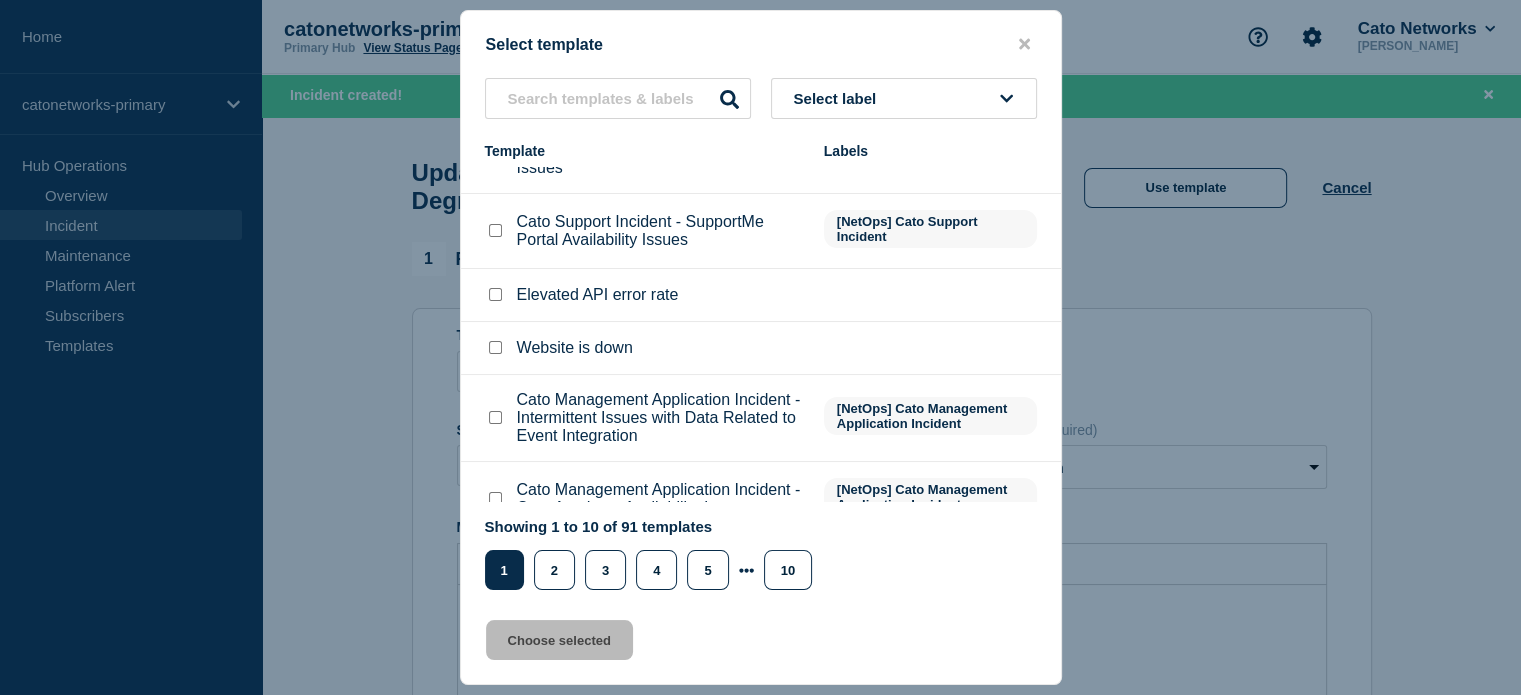 scroll, scrollTop: 374, scrollLeft: 0, axis: vertical 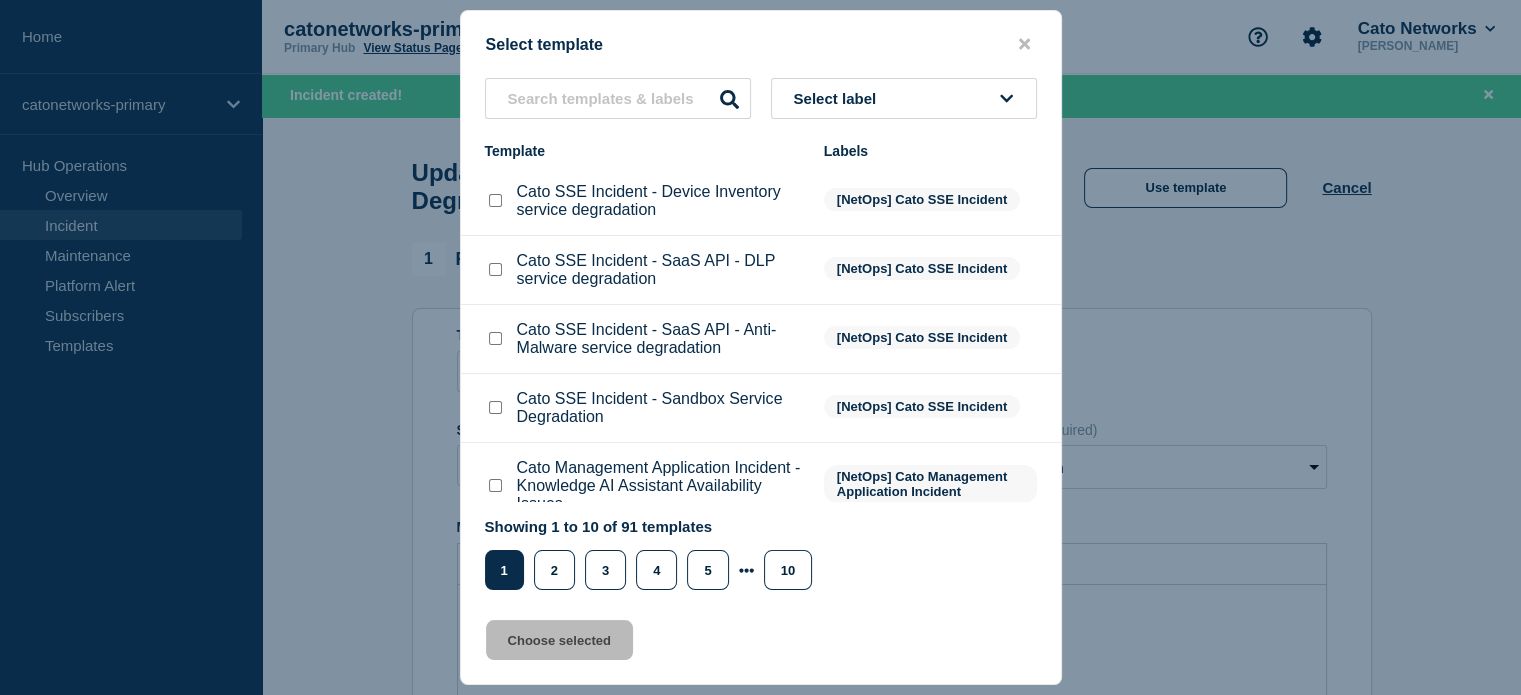 click on "Select label" at bounding box center [839, 98] 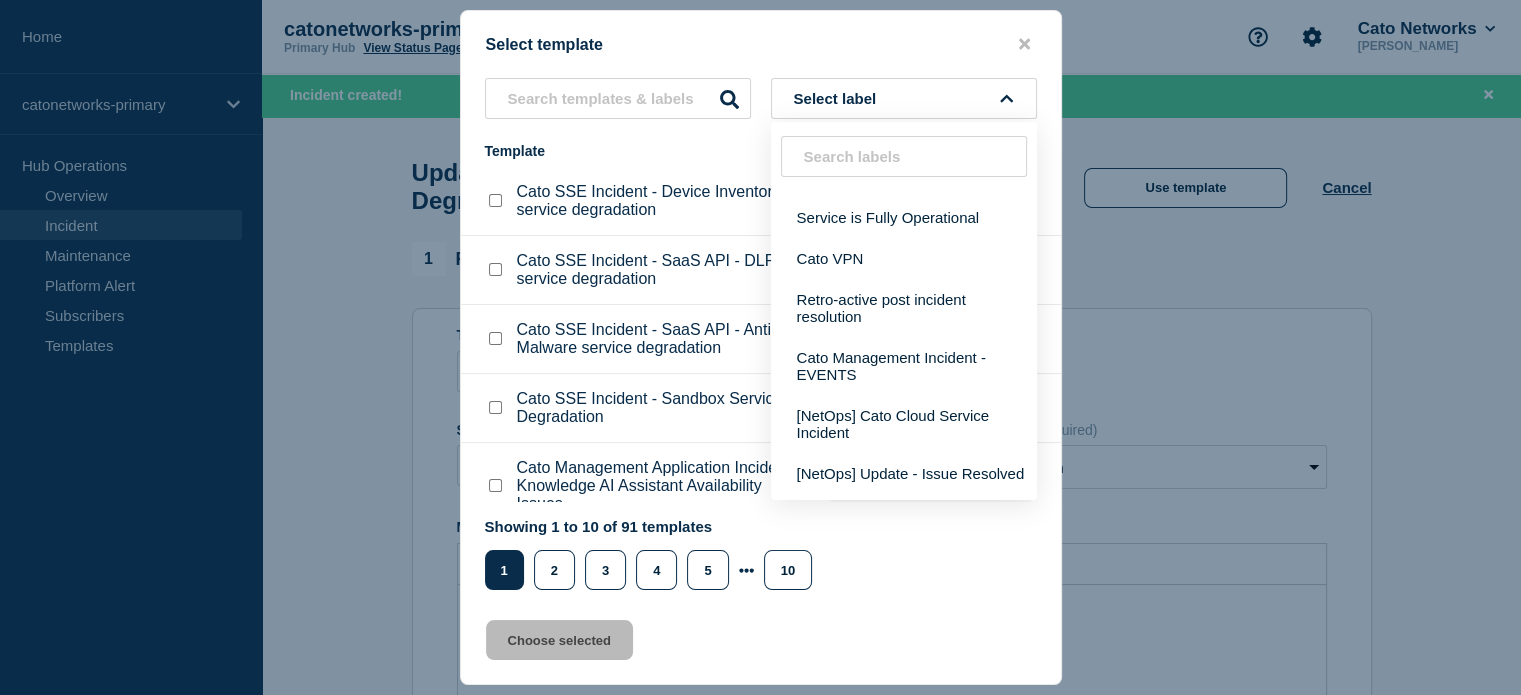scroll, scrollTop: 0, scrollLeft: 0, axis: both 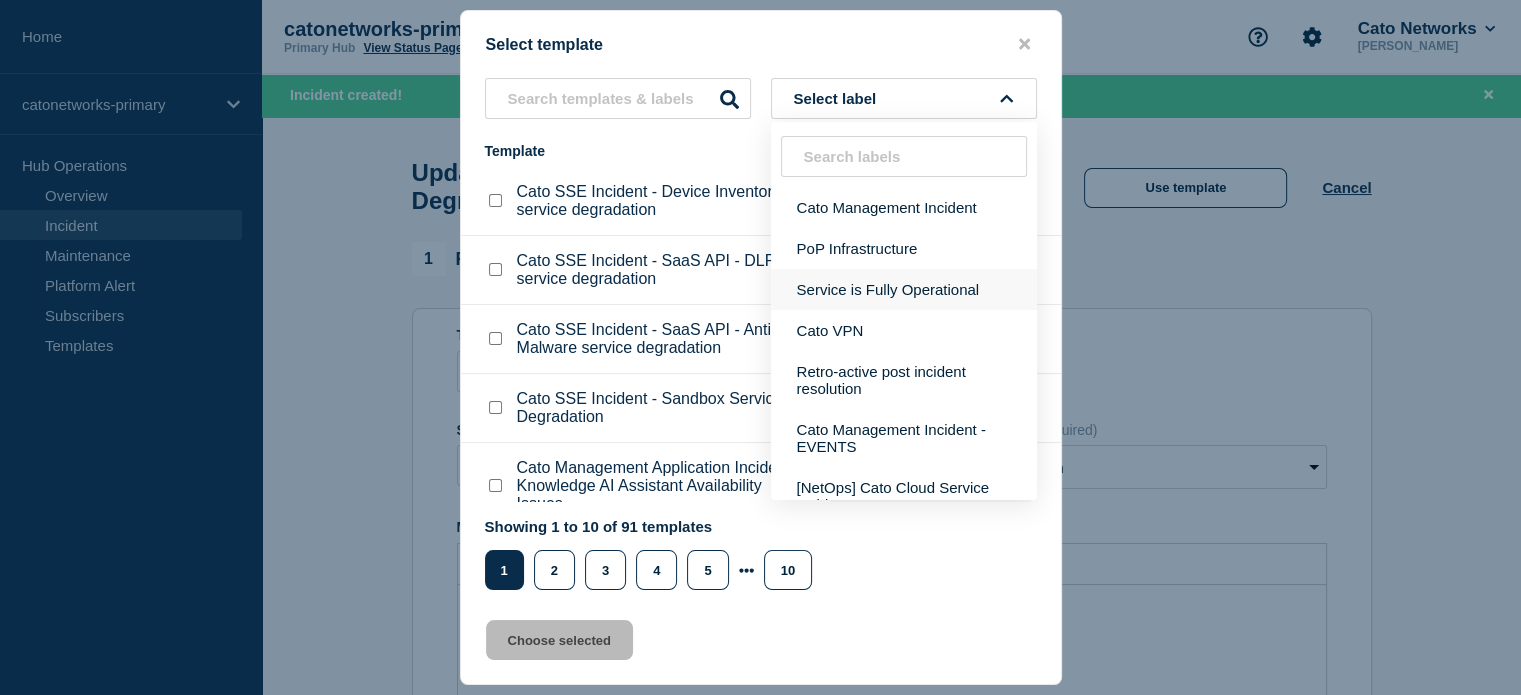 click on "Service is Fully Operational" at bounding box center (904, 289) 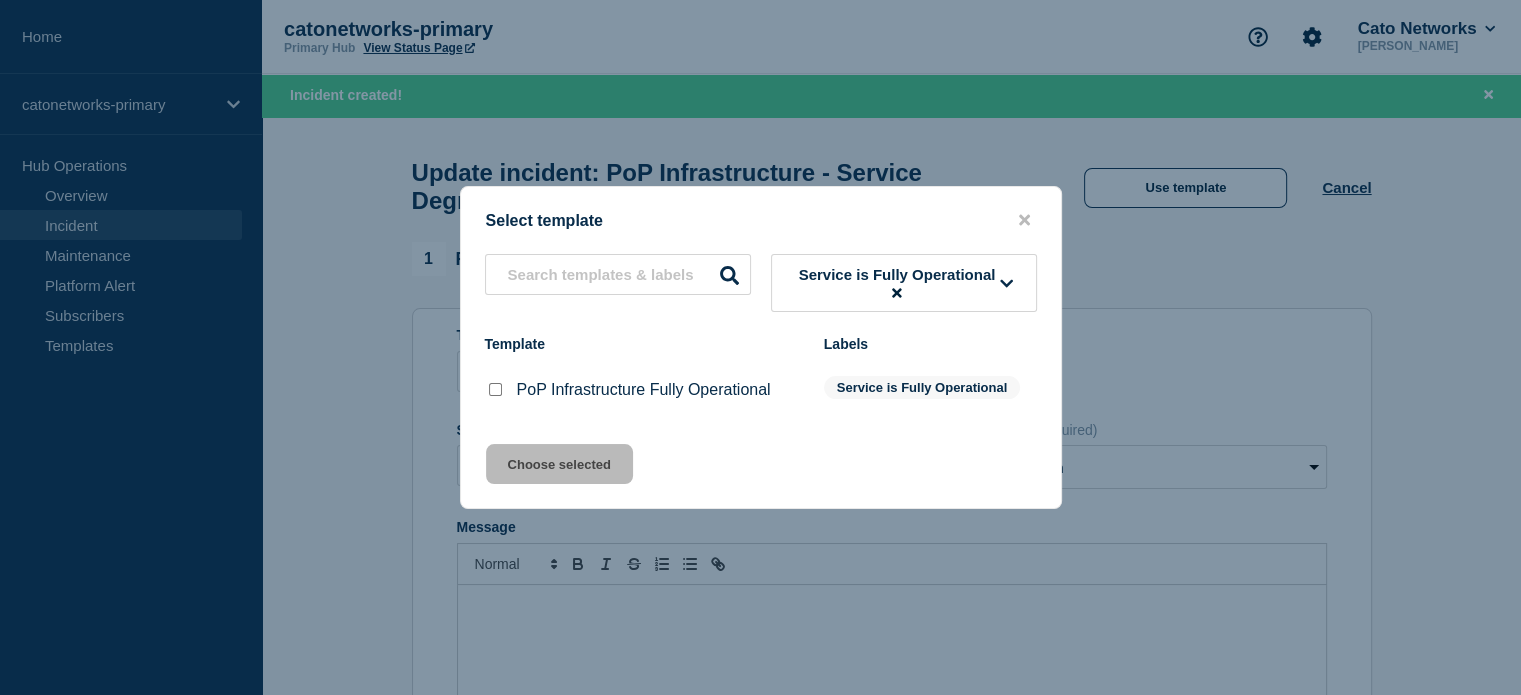 click at bounding box center (495, 389) 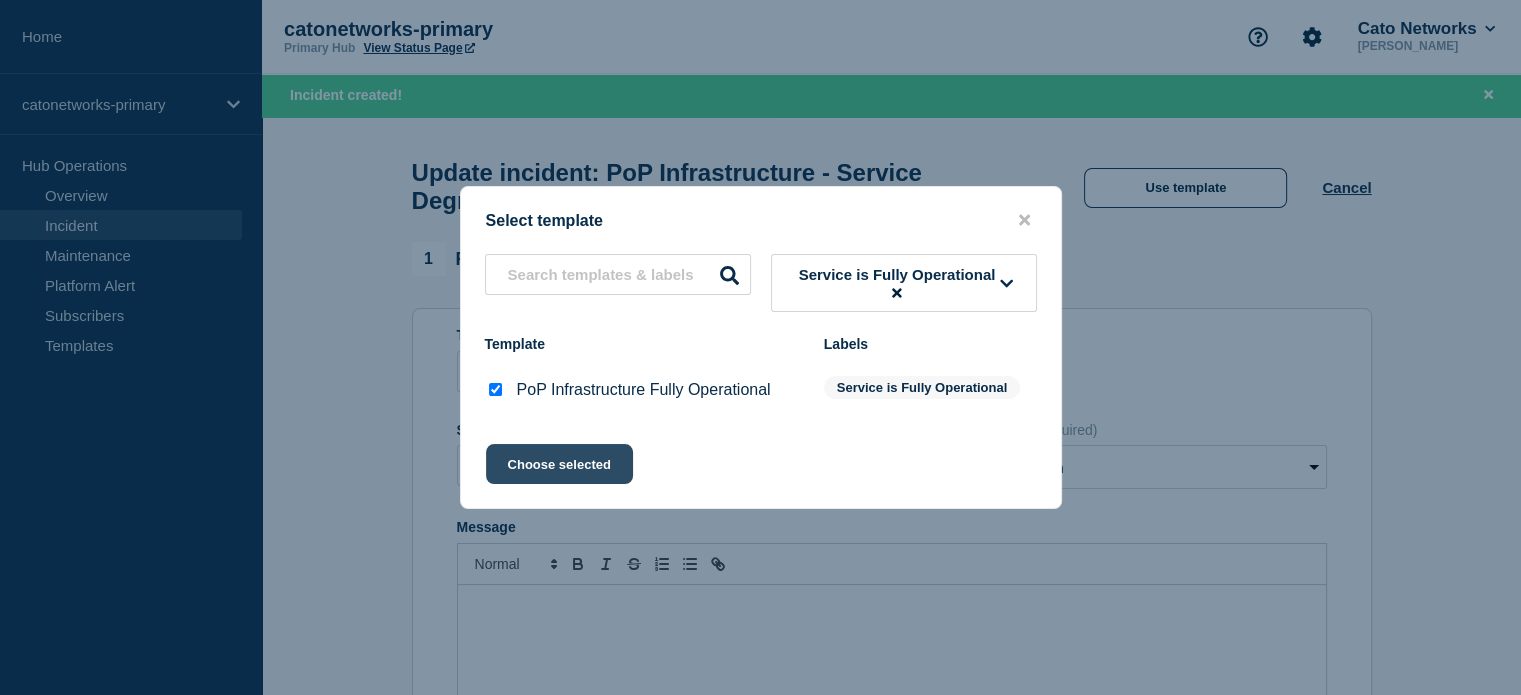 click on "Choose selected" 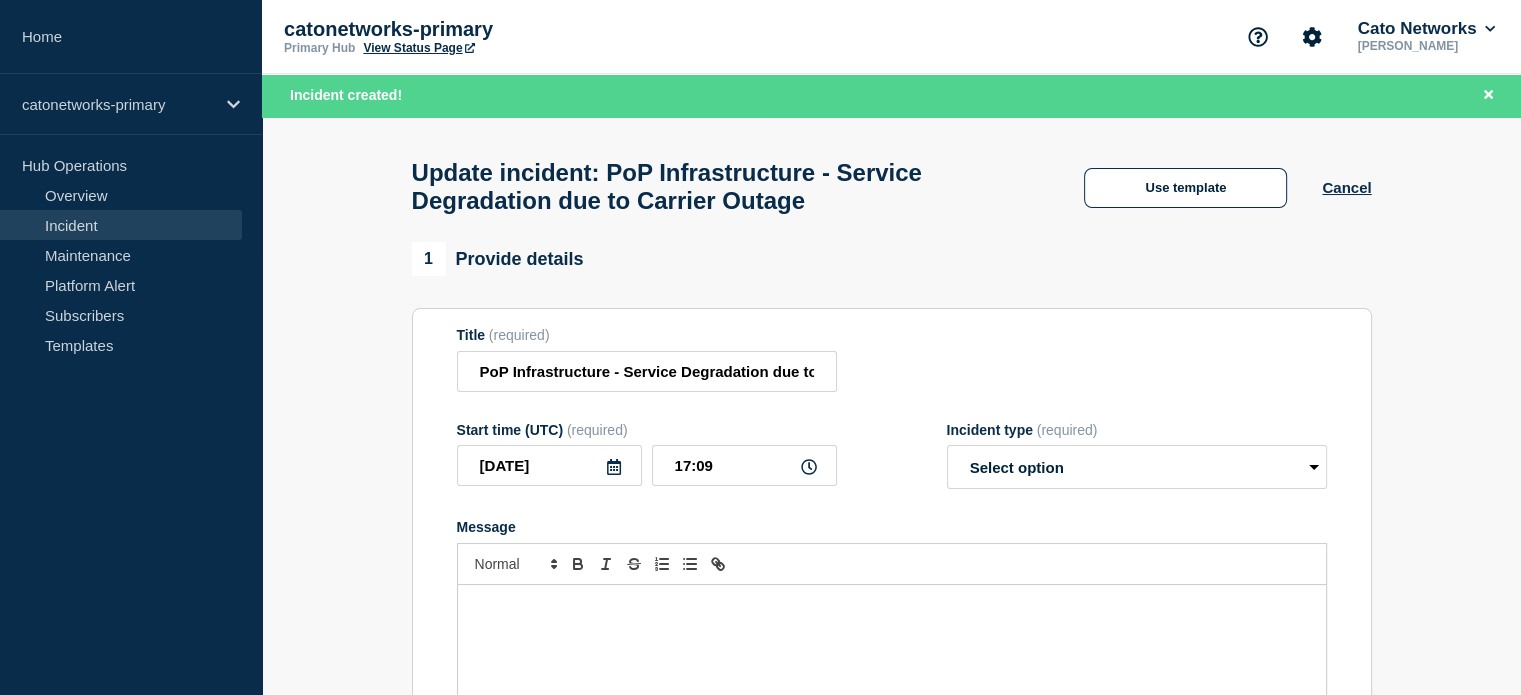 select on "resolved" 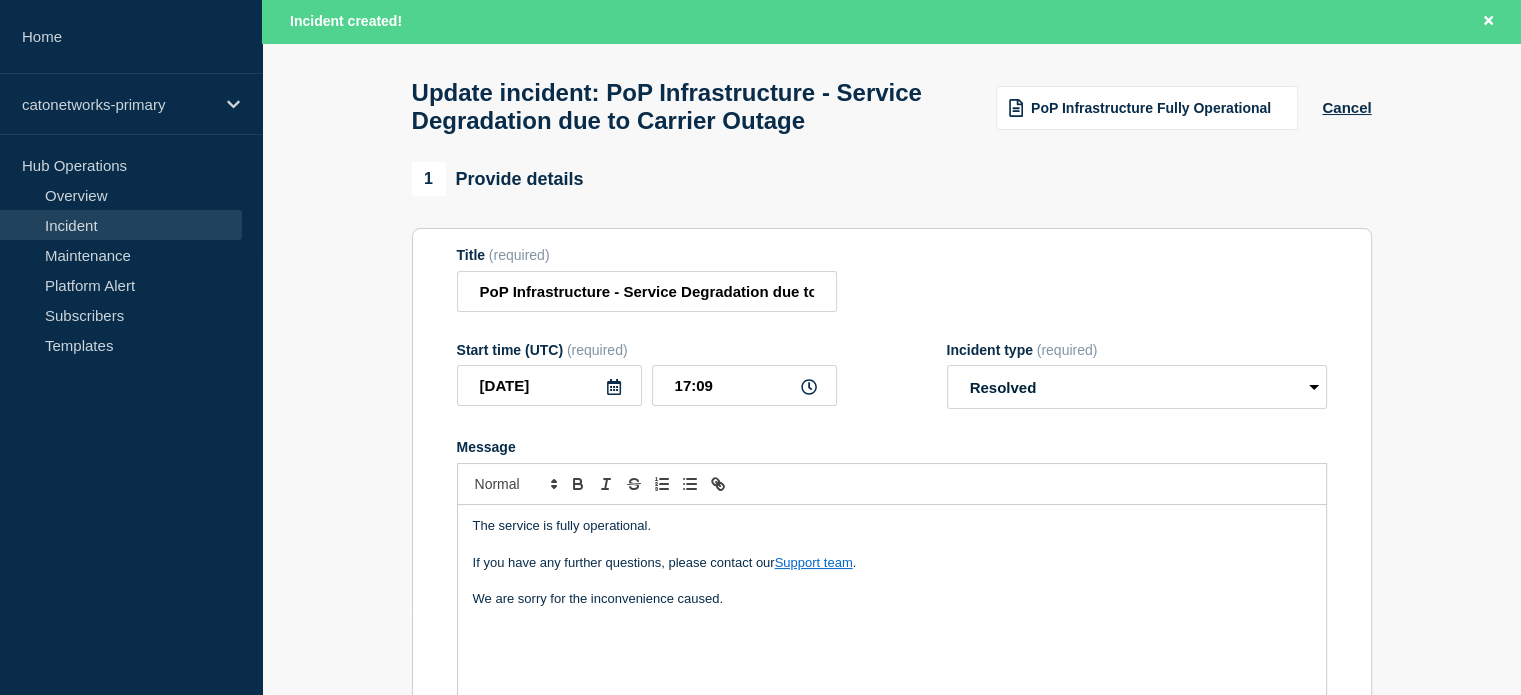 scroll, scrollTop: 200, scrollLeft: 0, axis: vertical 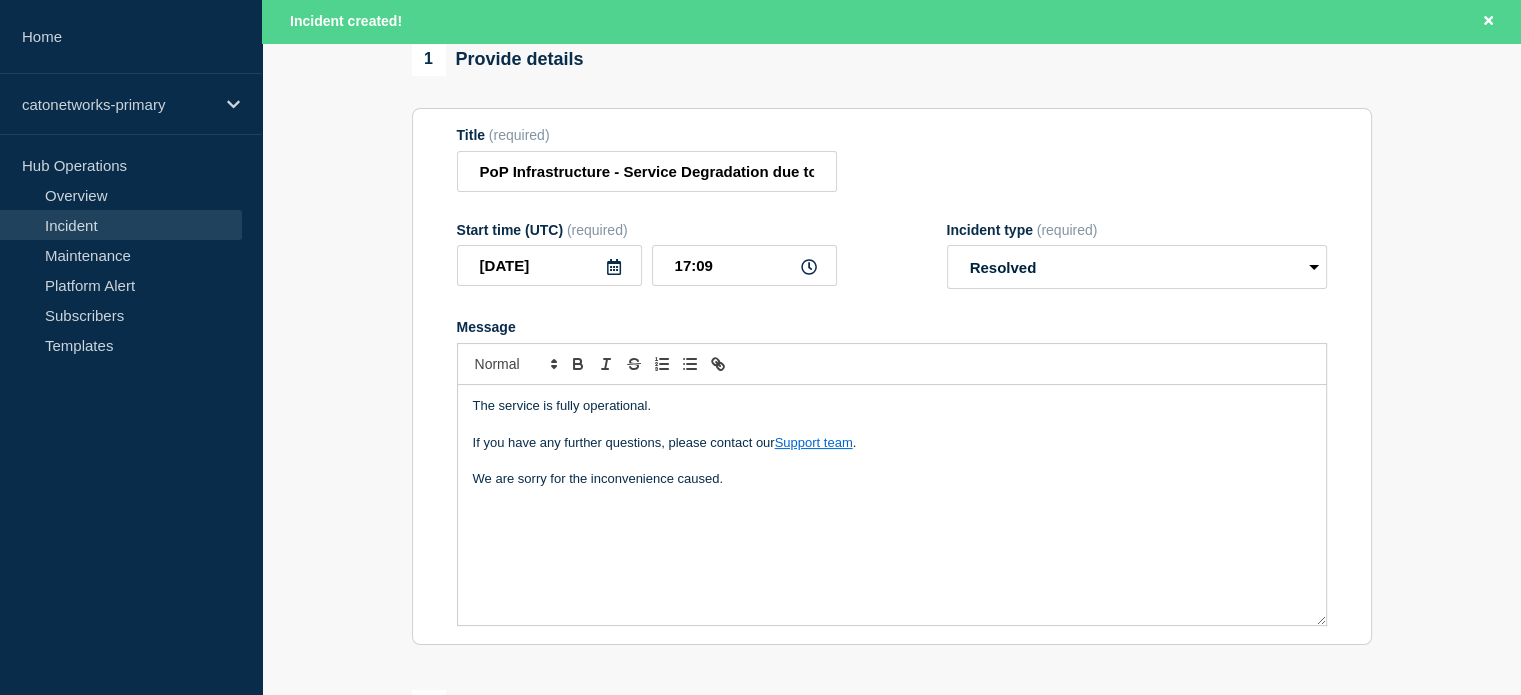 click on "We are sorry for the inconvenience caused." at bounding box center (892, 479) 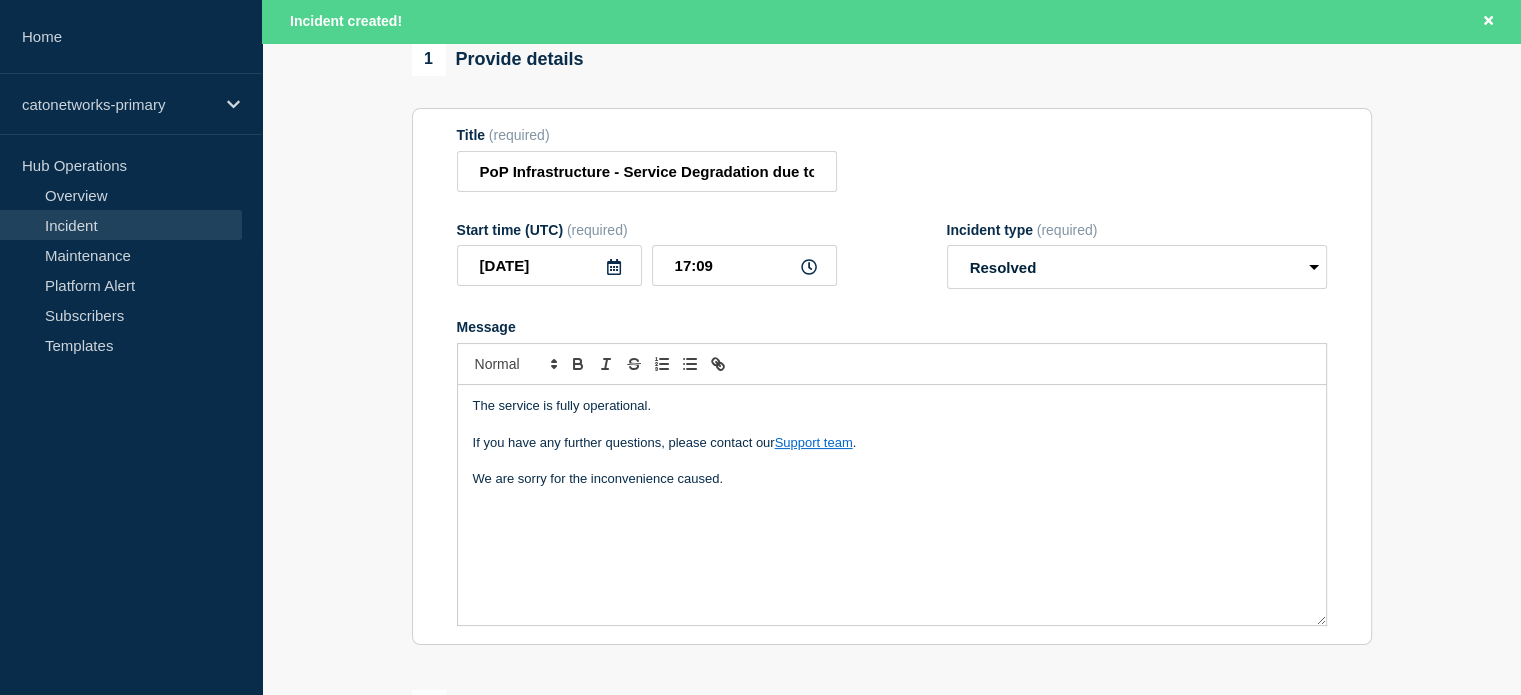 type 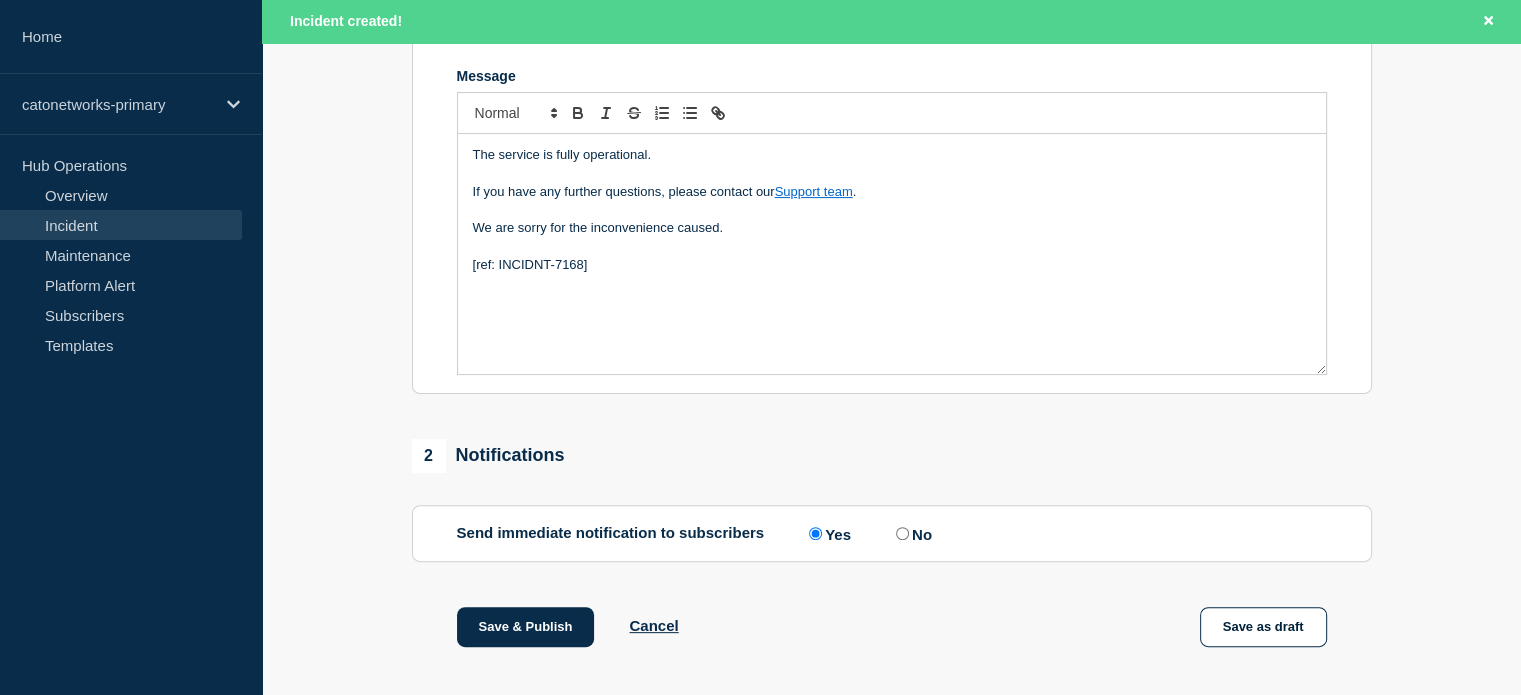 scroll, scrollTop: 500, scrollLeft: 0, axis: vertical 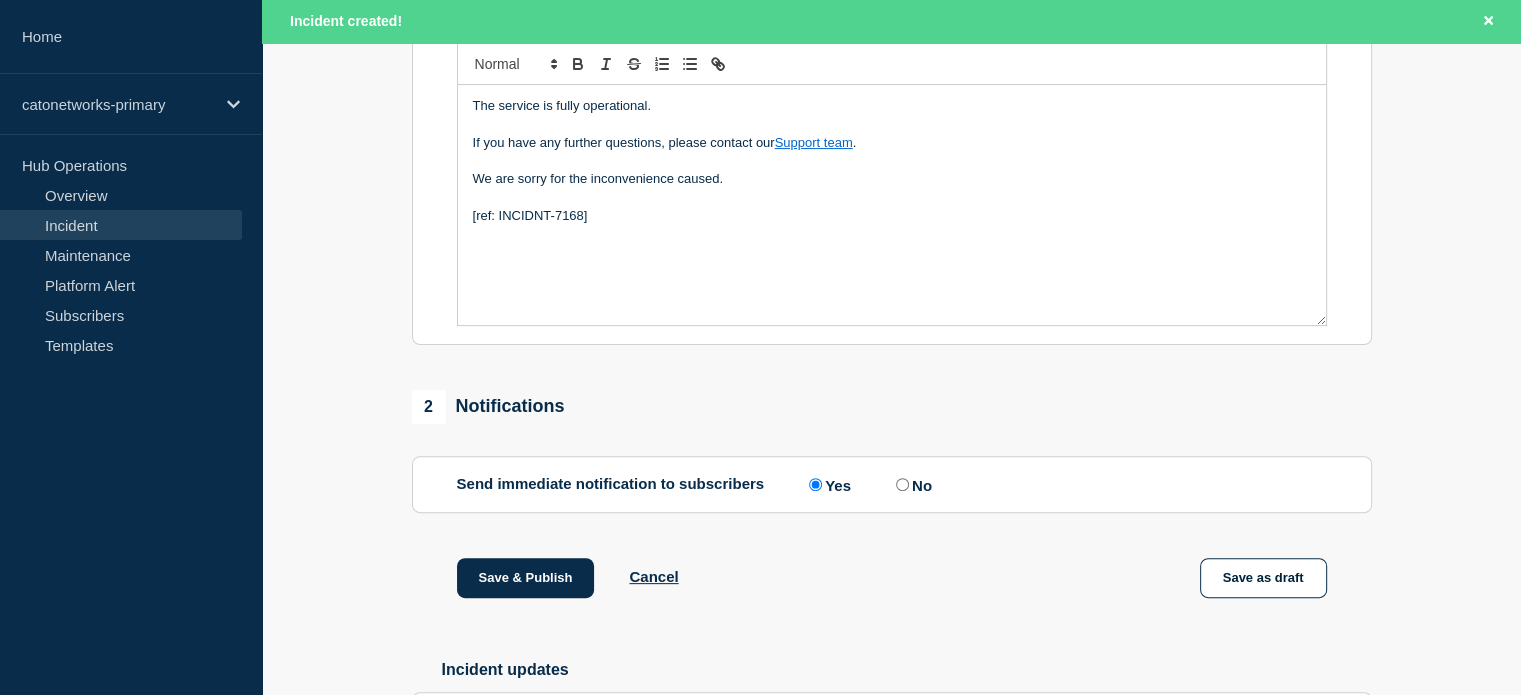 click on "No" at bounding box center (902, 484) 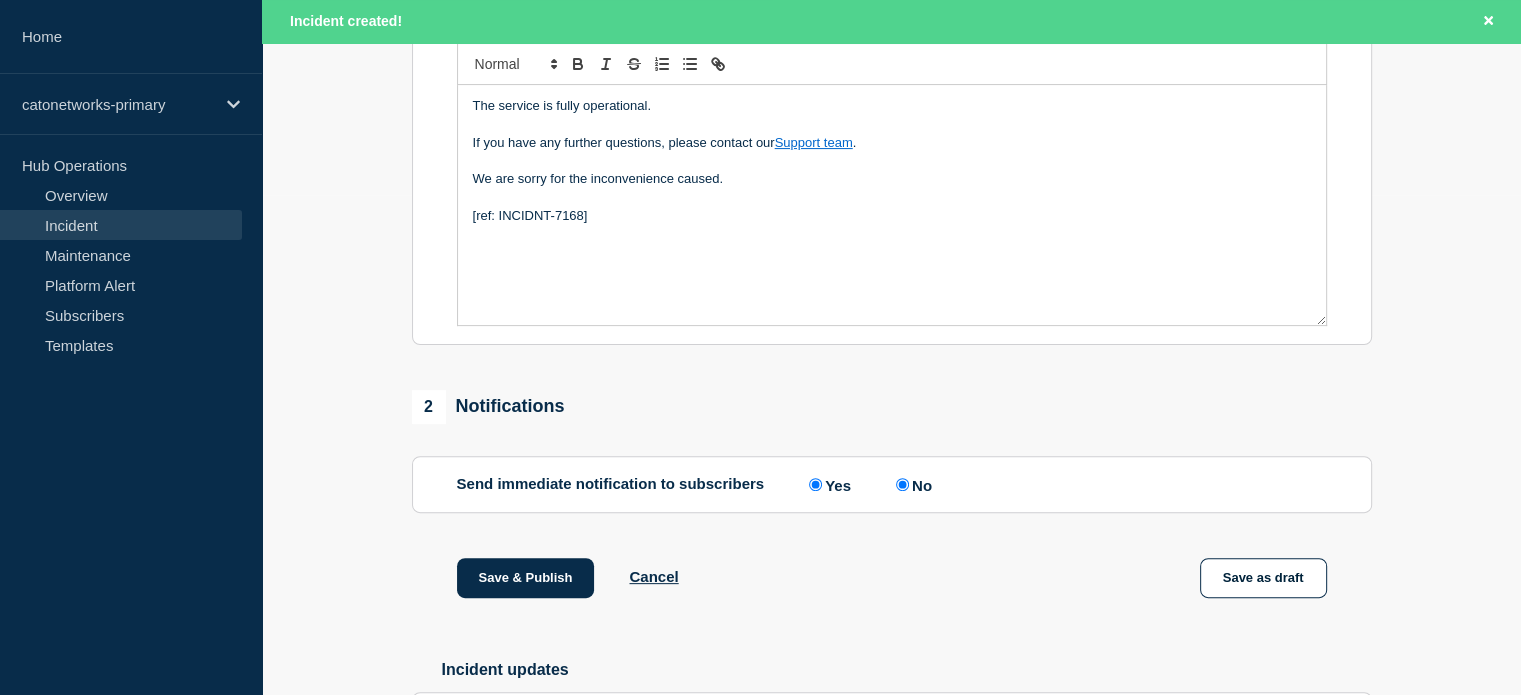 radio on "false" 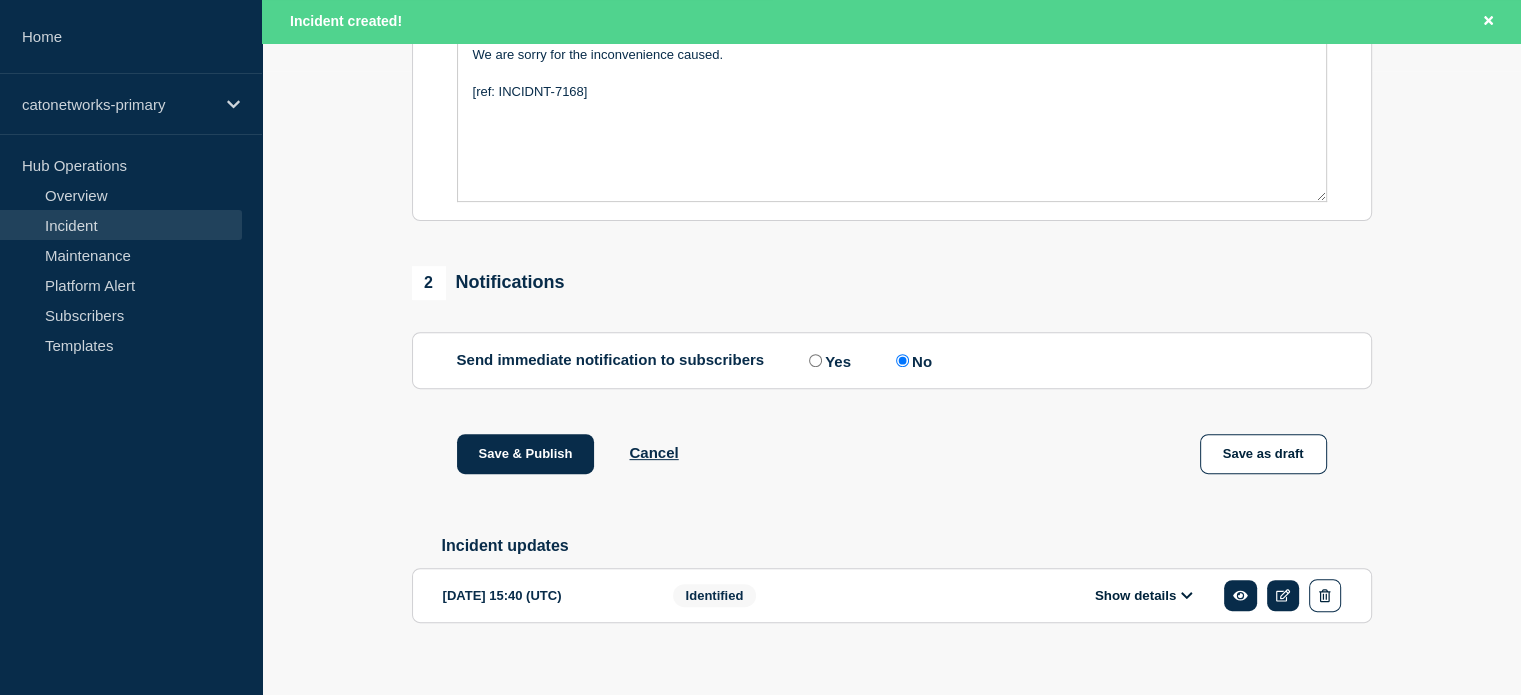 scroll, scrollTop: 696, scrollLeft: 0, axis: vertical 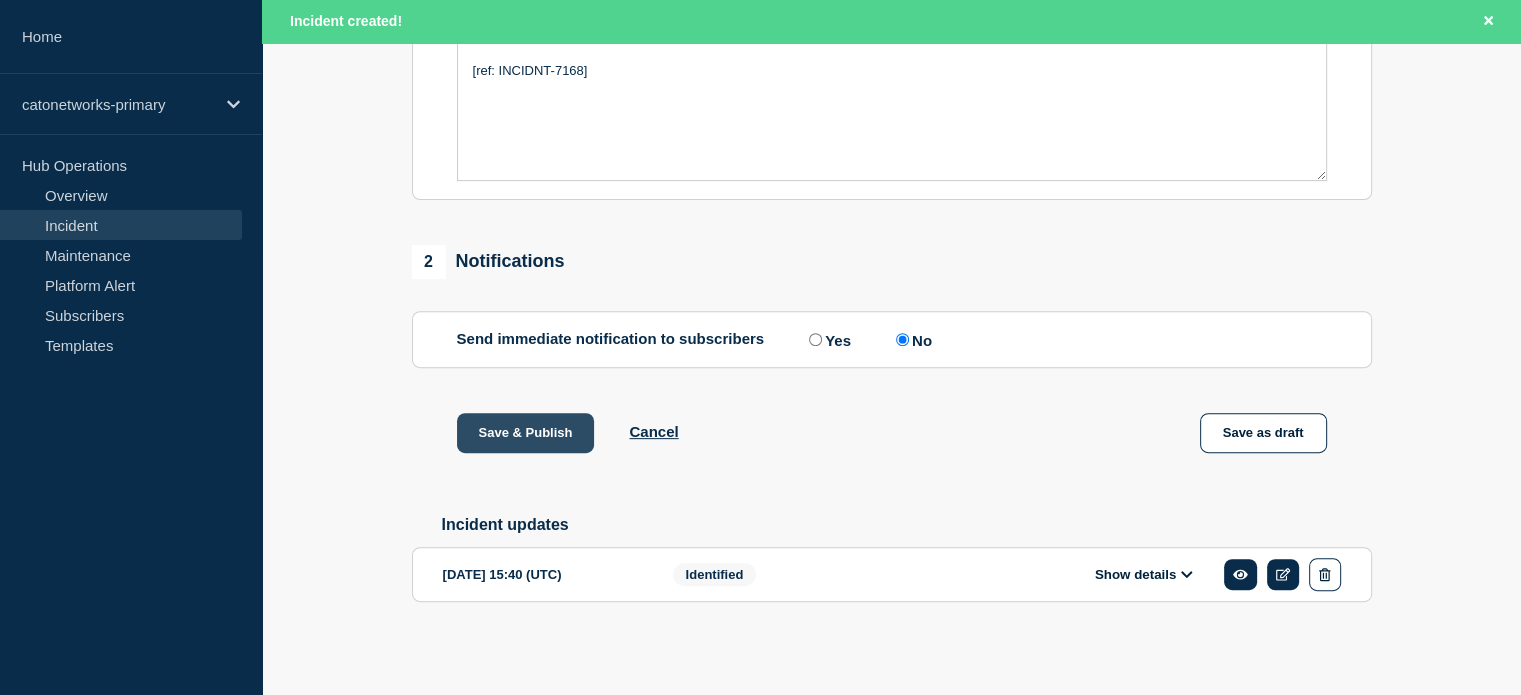click on "Save & Publish" at bounding box center (526, 433) 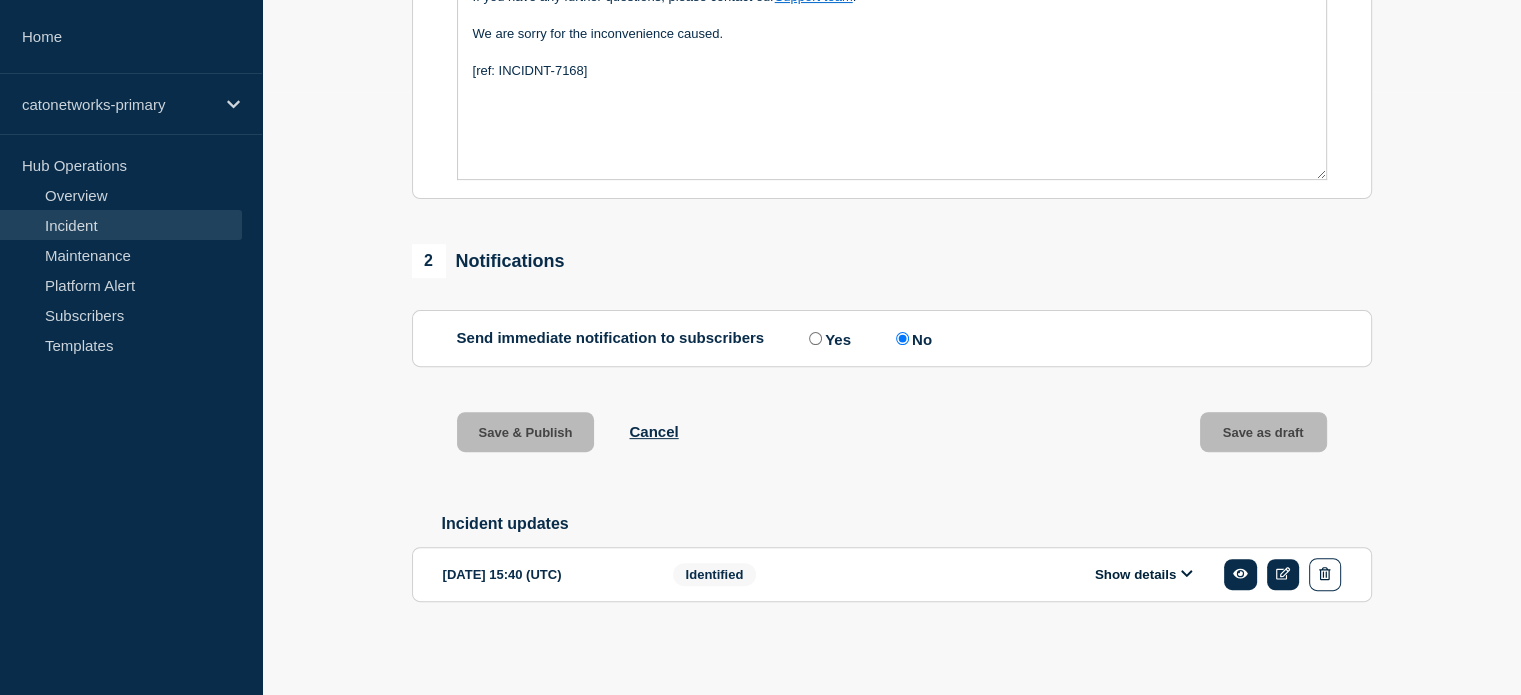 scroll, scrollTop: 652, scrollLeft: 0, axis: vertical 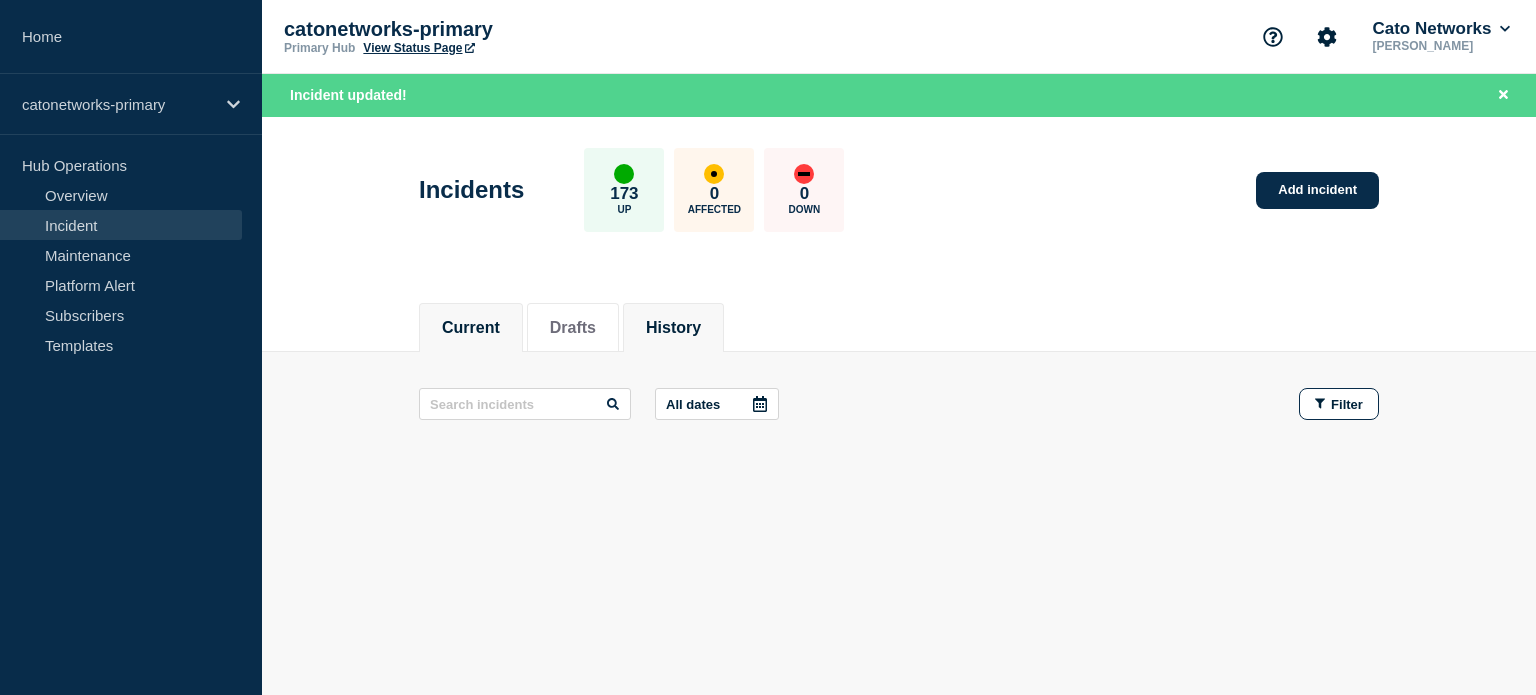click on "History" at bounding box center (673, 328) 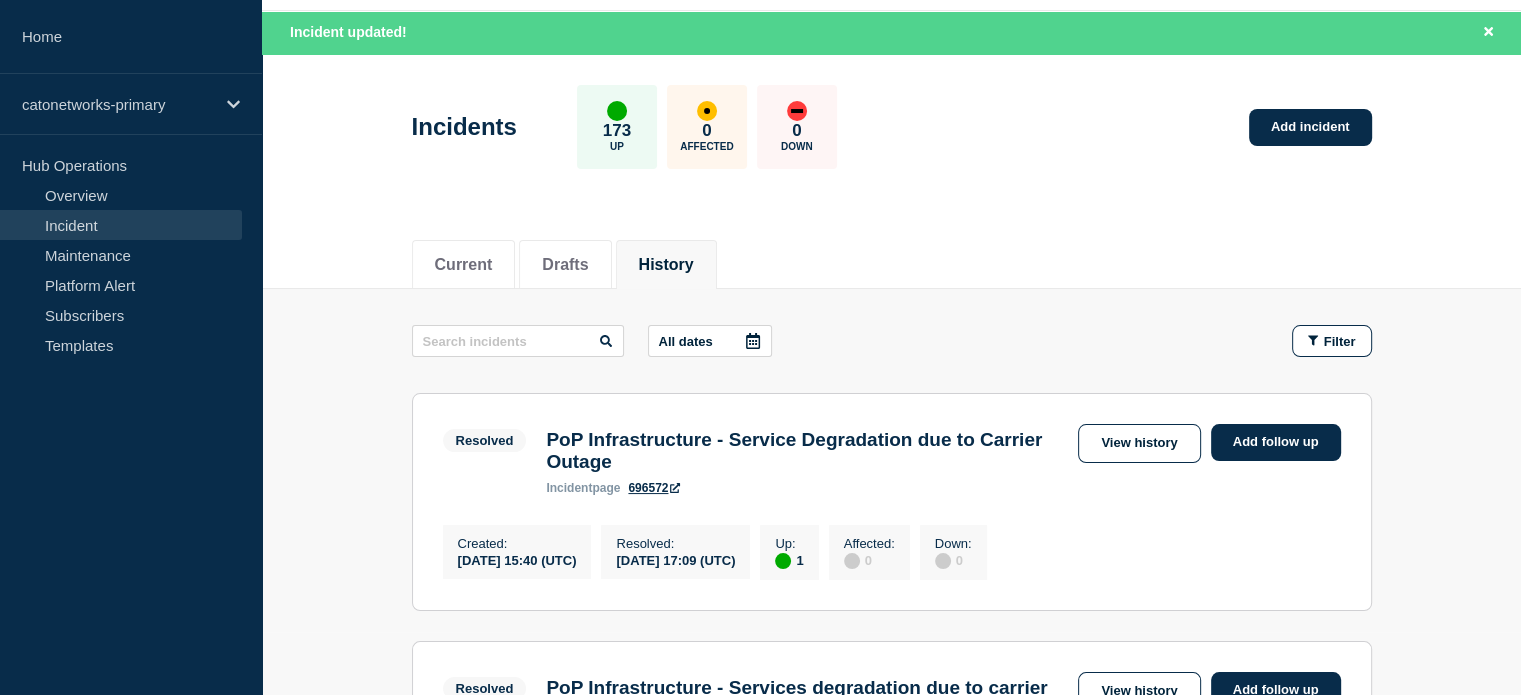 scroll, scrollTop: 0, scrollLeft: 0, axis: both 